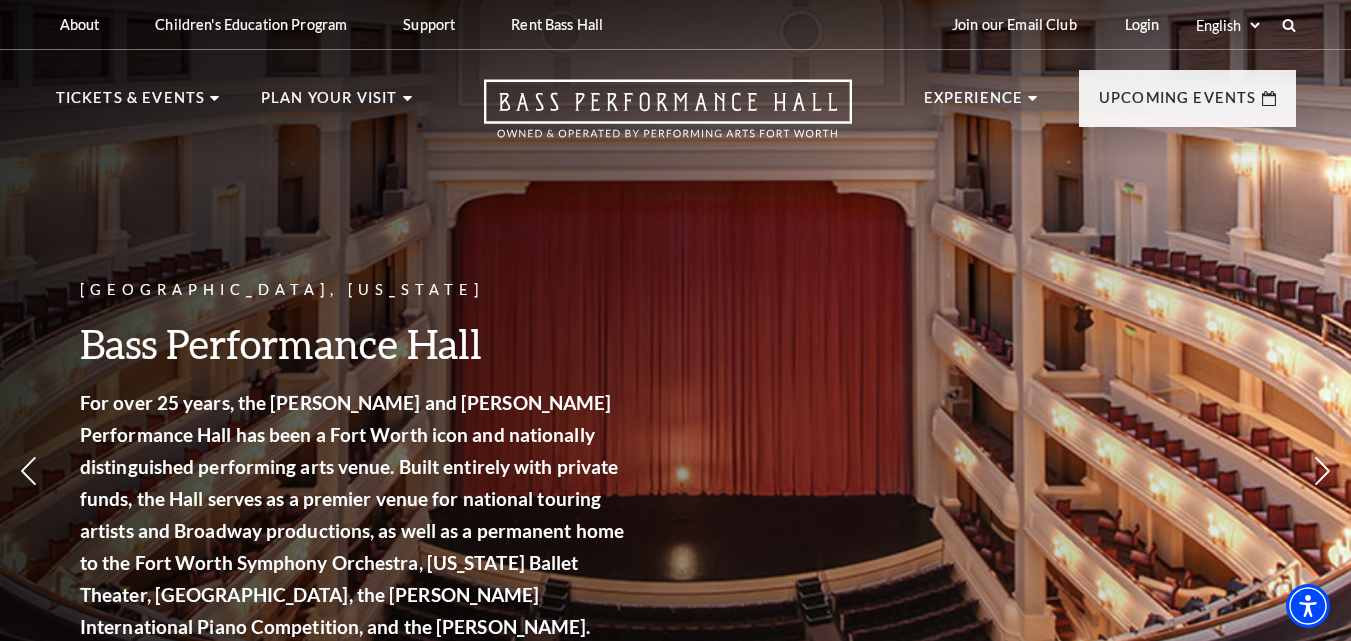 scroll, scrollTop: 0, scrollLeft: 0, axis: both 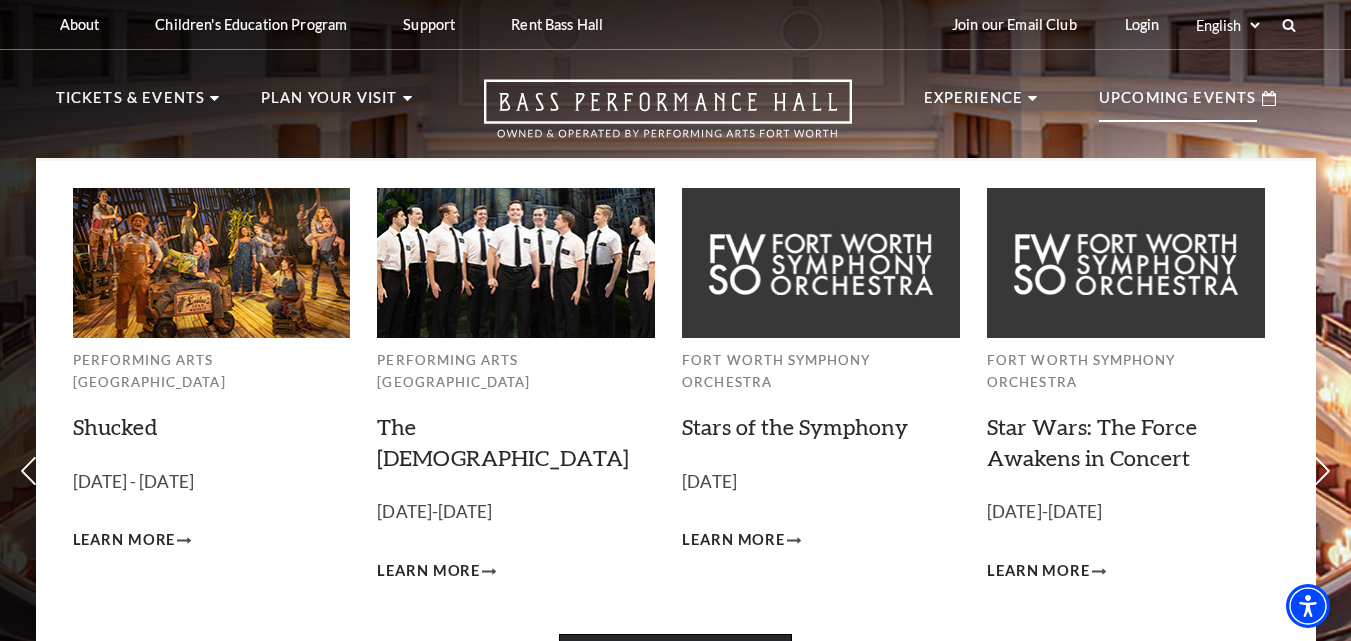 click on "View Full Calendar" at bounding box center [675, 662] 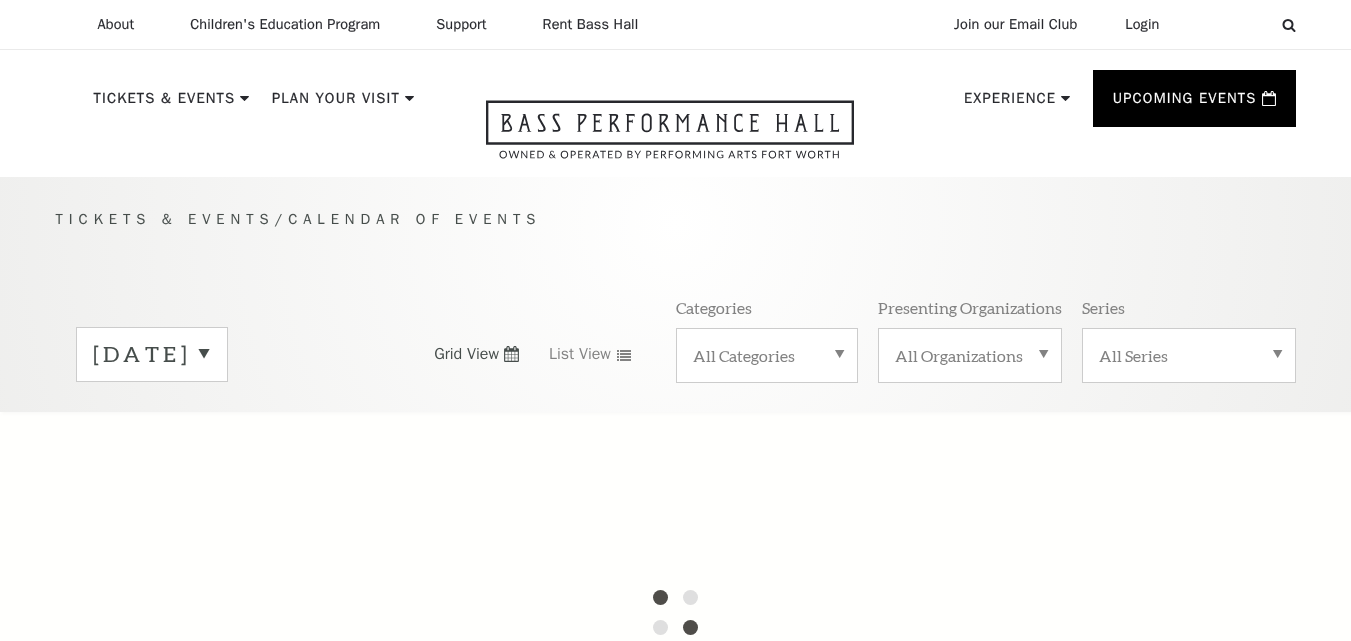 scroll, scrollTop: 0, scrollLeft: 0, axis: both 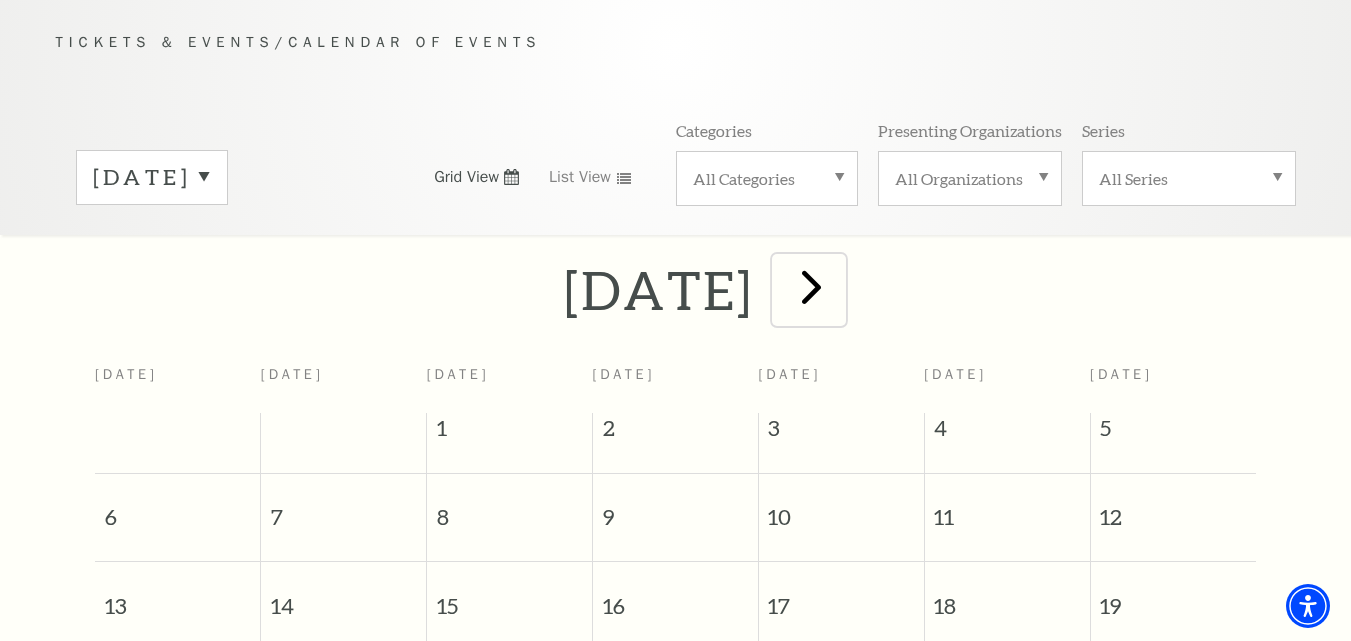 click at bounding box center [811, 286] 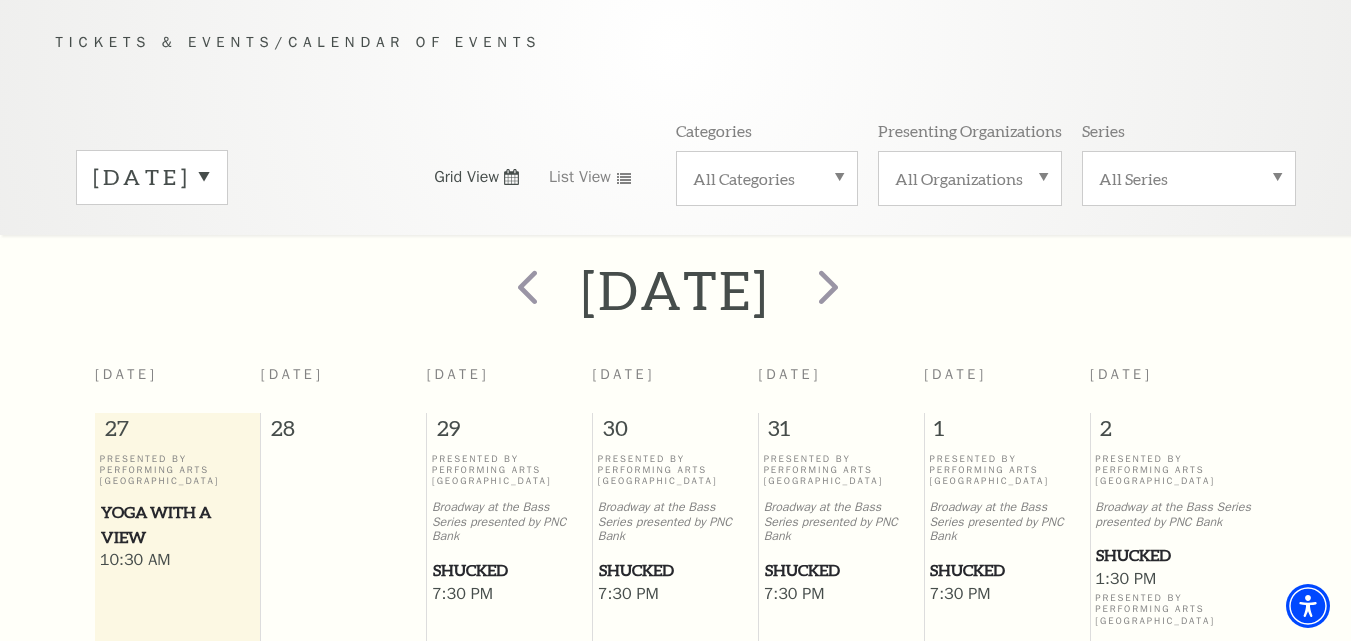 click on "[DATE]" at bounding box center (152, 177) 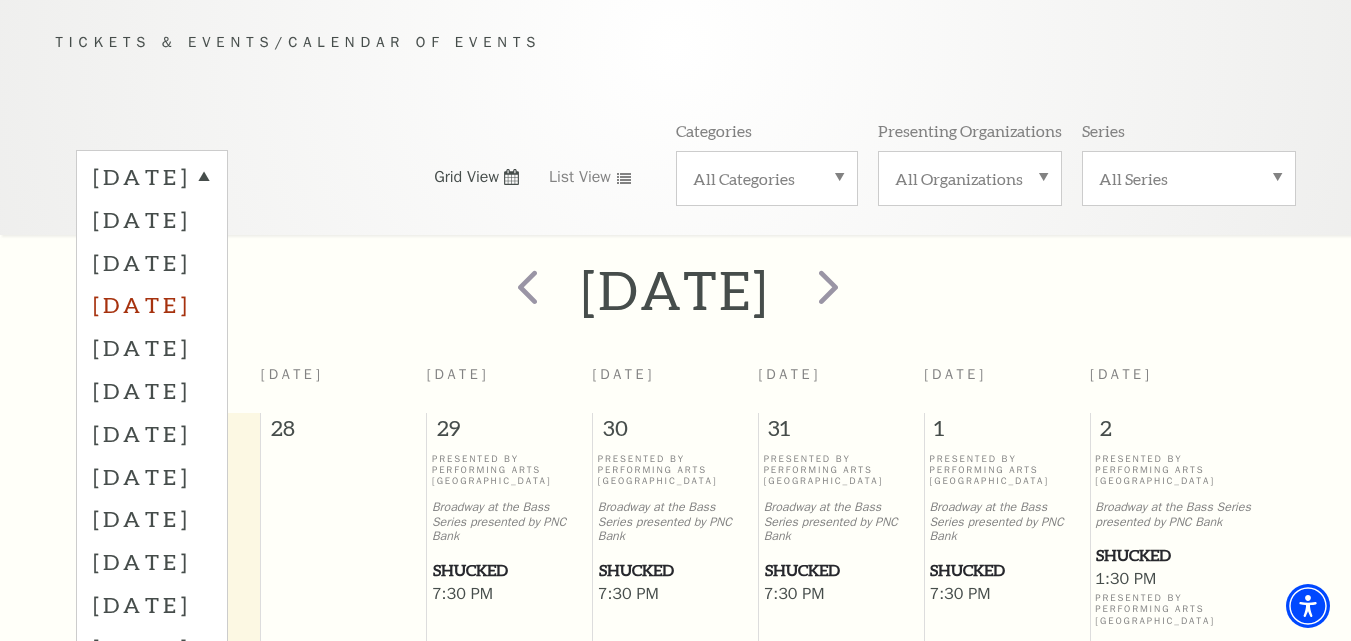 click on "October 2025" at bounding box center (152, 304) 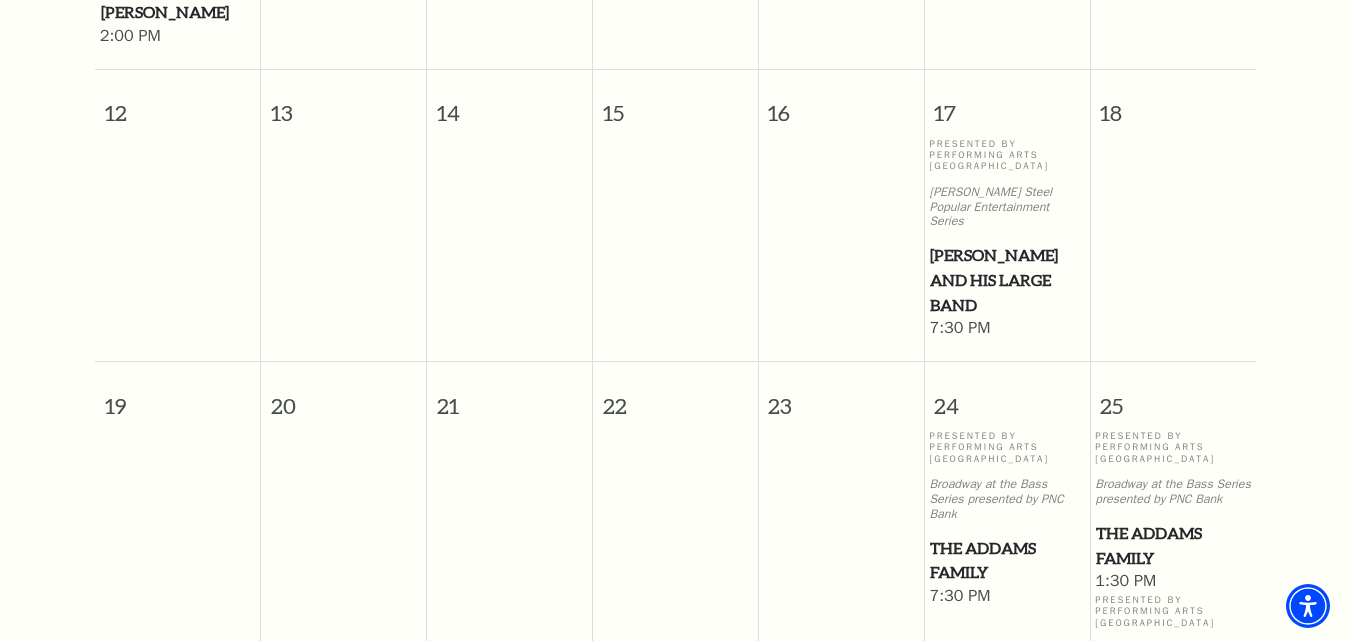 scroll, scrollTop: 1477, scrollLeft: 0, axis: vertical 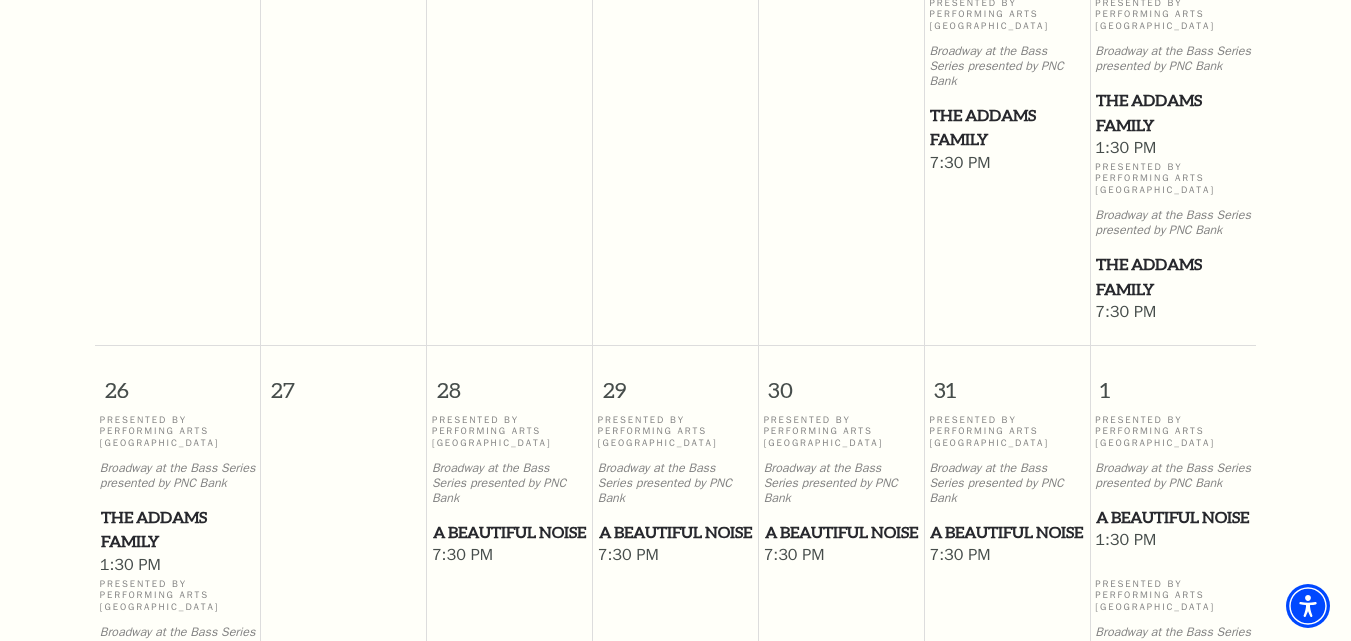 click on "A Beautiful Noise" at bounding box center (509, 532) 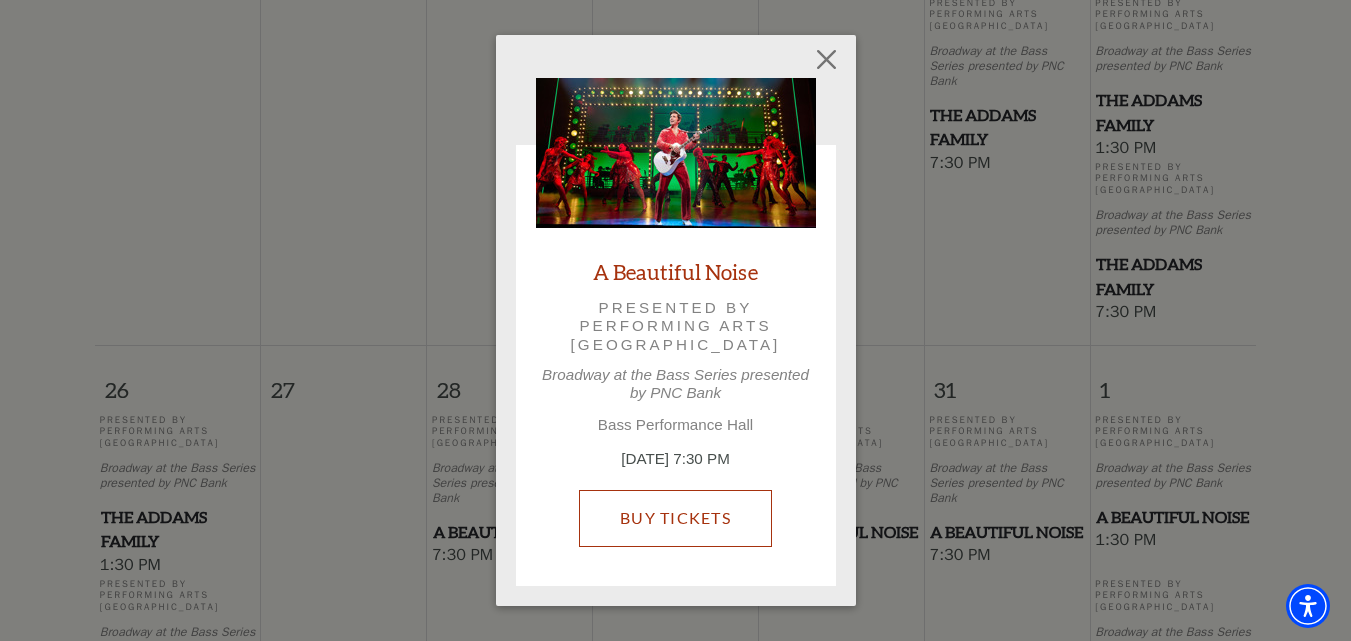 click on "Buy Tickets" at bounding box center (675, 518) 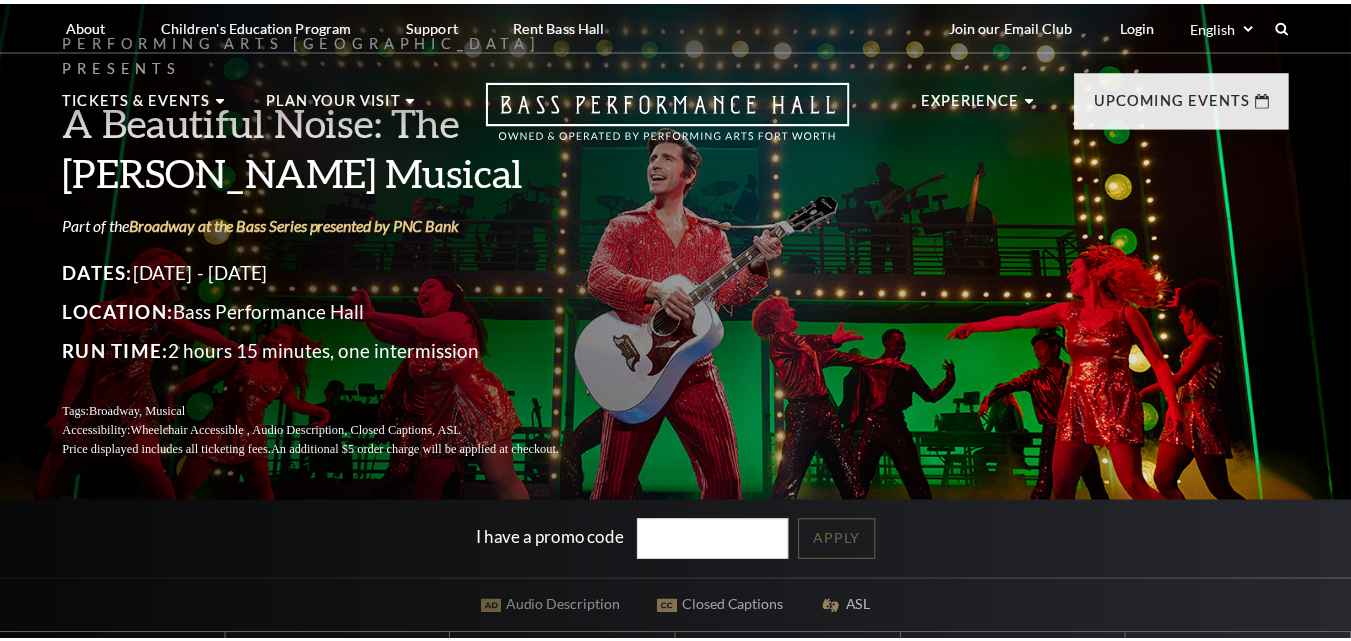 scroll, scrollTop: 0, scrollLeft: 0, axis: both 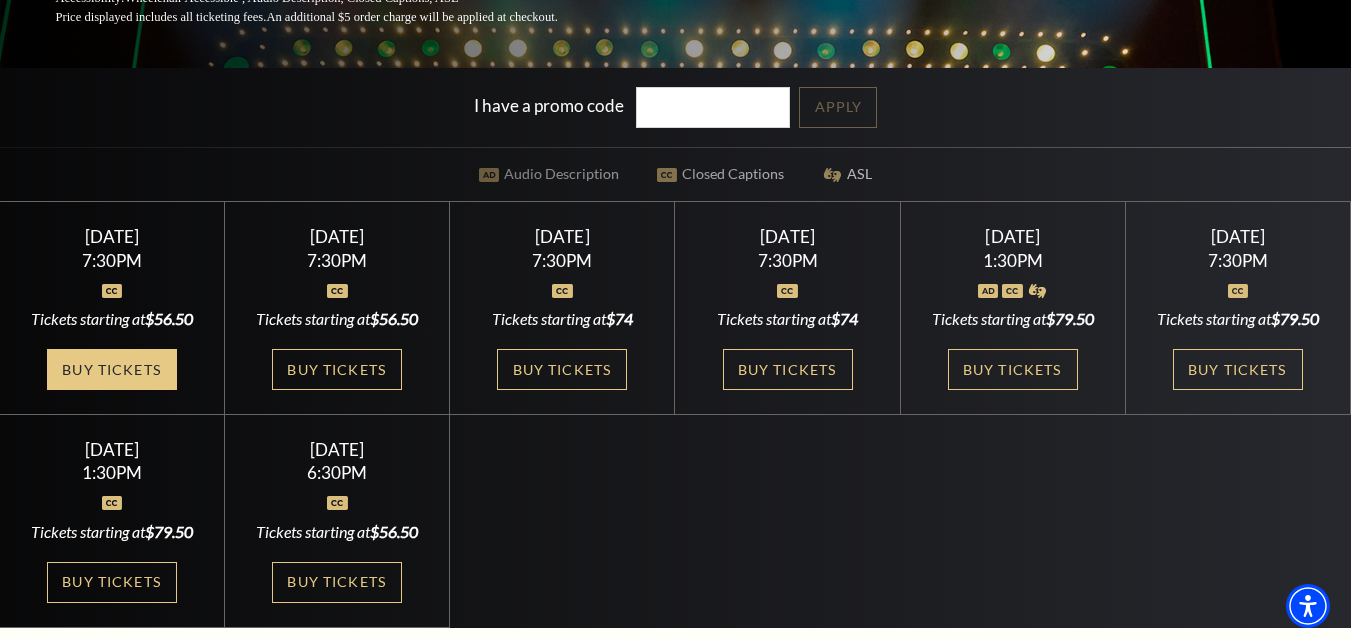 click on "Buy Tickets" at bounding box center [112, 369] 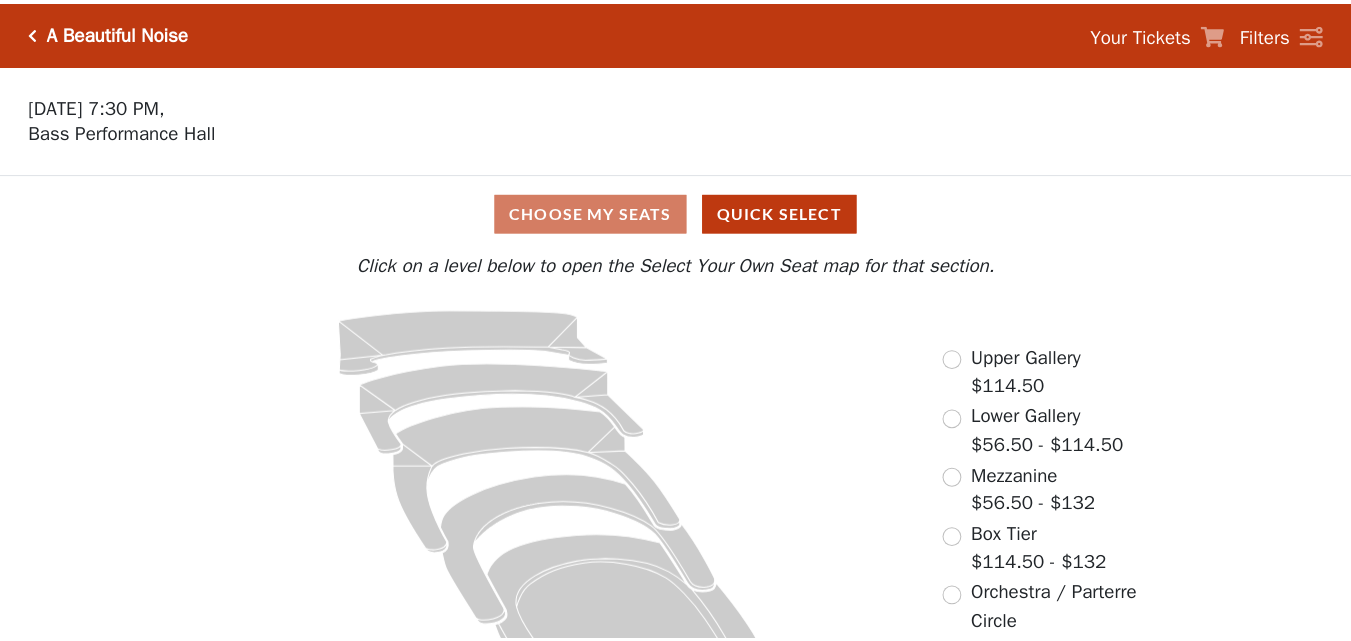 scroll, scrollTop: 0, scrollLeft: 0, axis: both 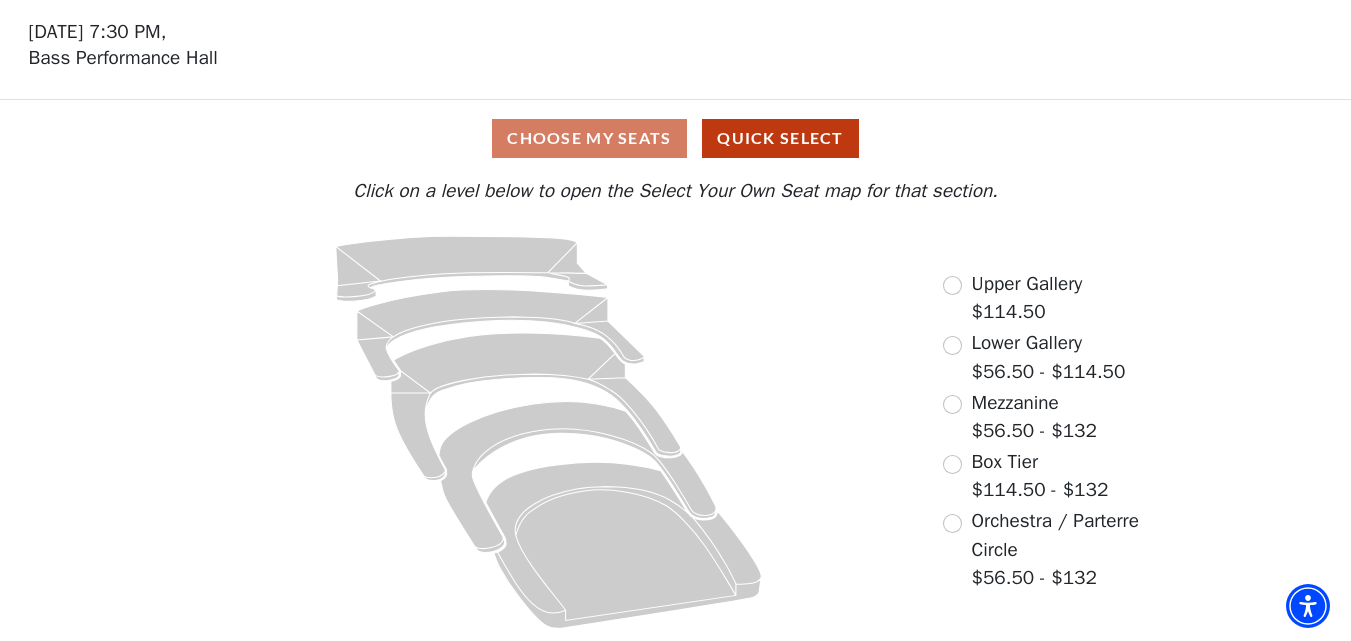click on "Lower Gallery $56.50 - $114.50" at bounding box center (1034, 357) 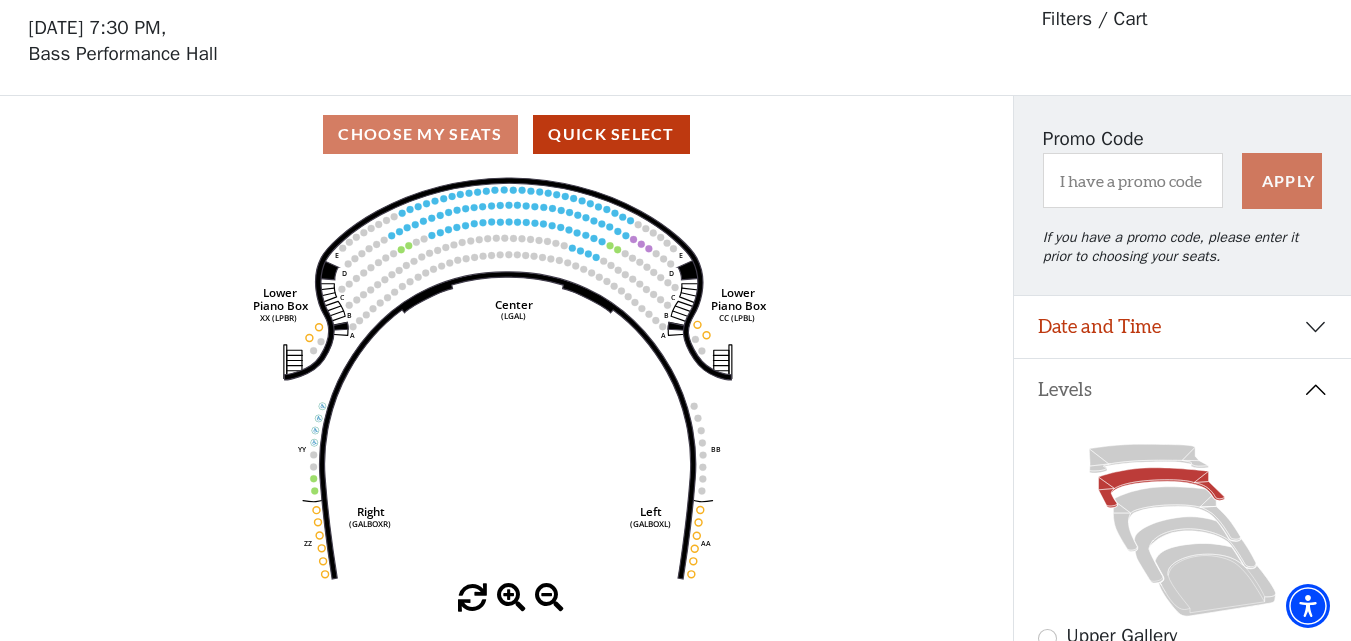 scroll, scrollTop: 93, scrollLeft: 0, axis: vertical 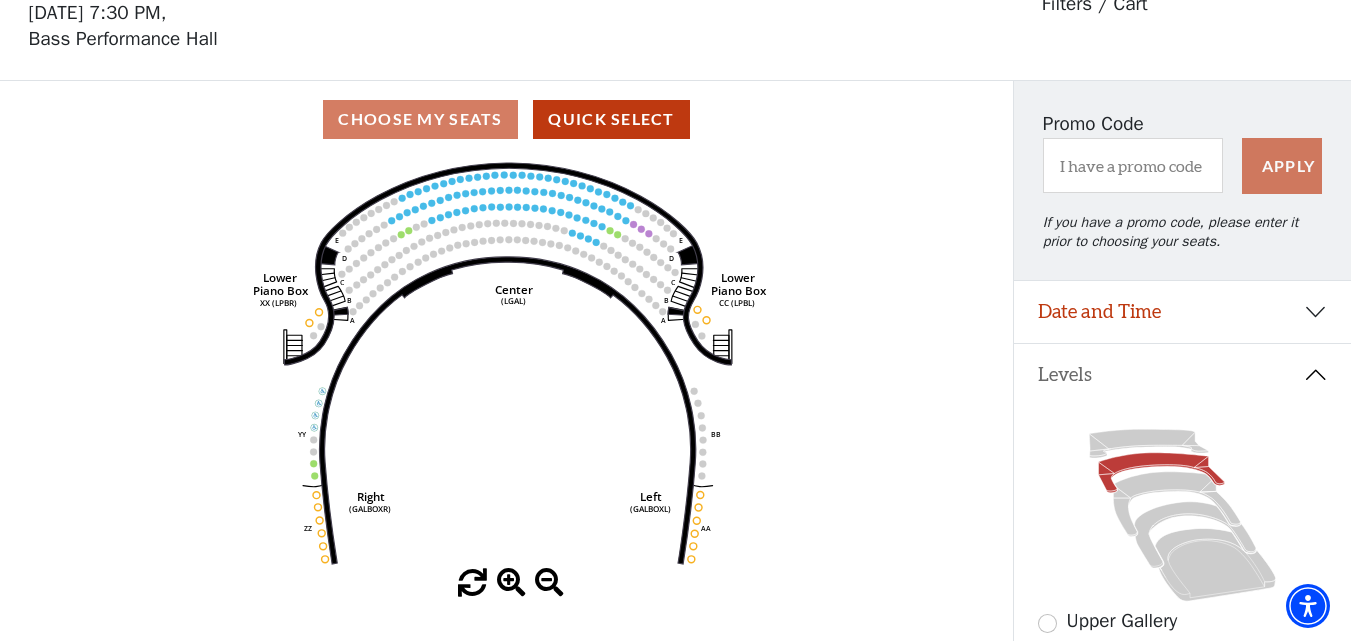 click at bounding box center (511, 583) 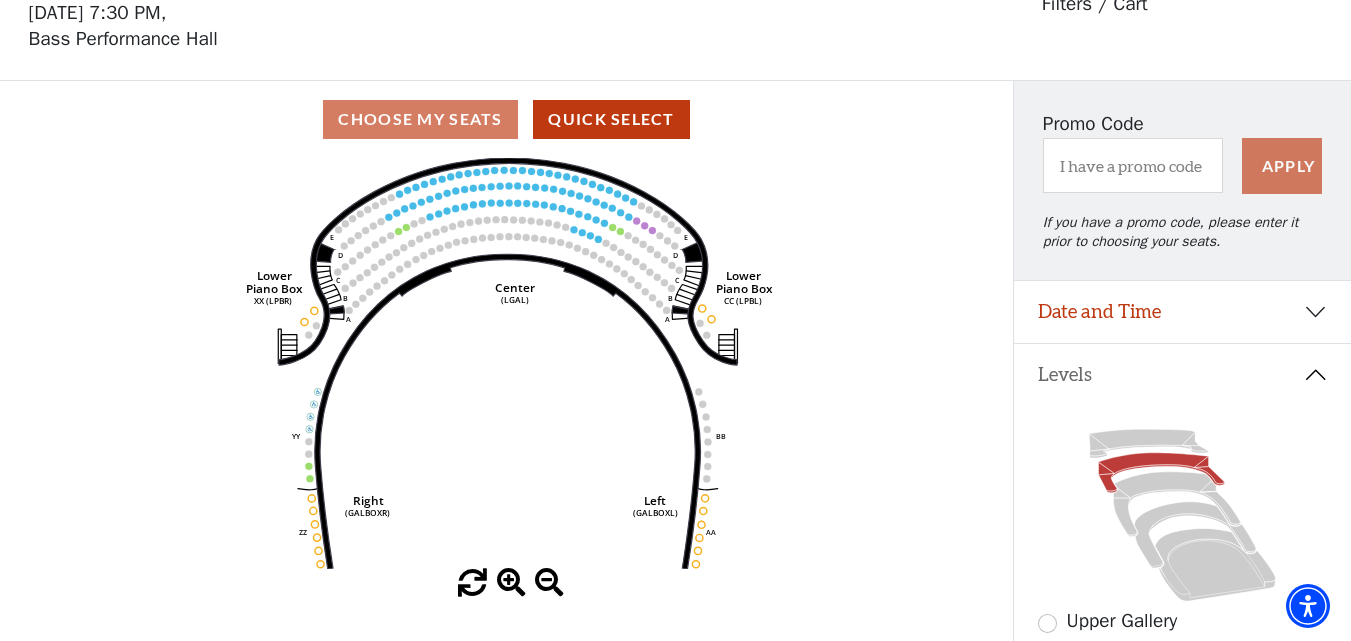 click at bounding box center [511, 583] 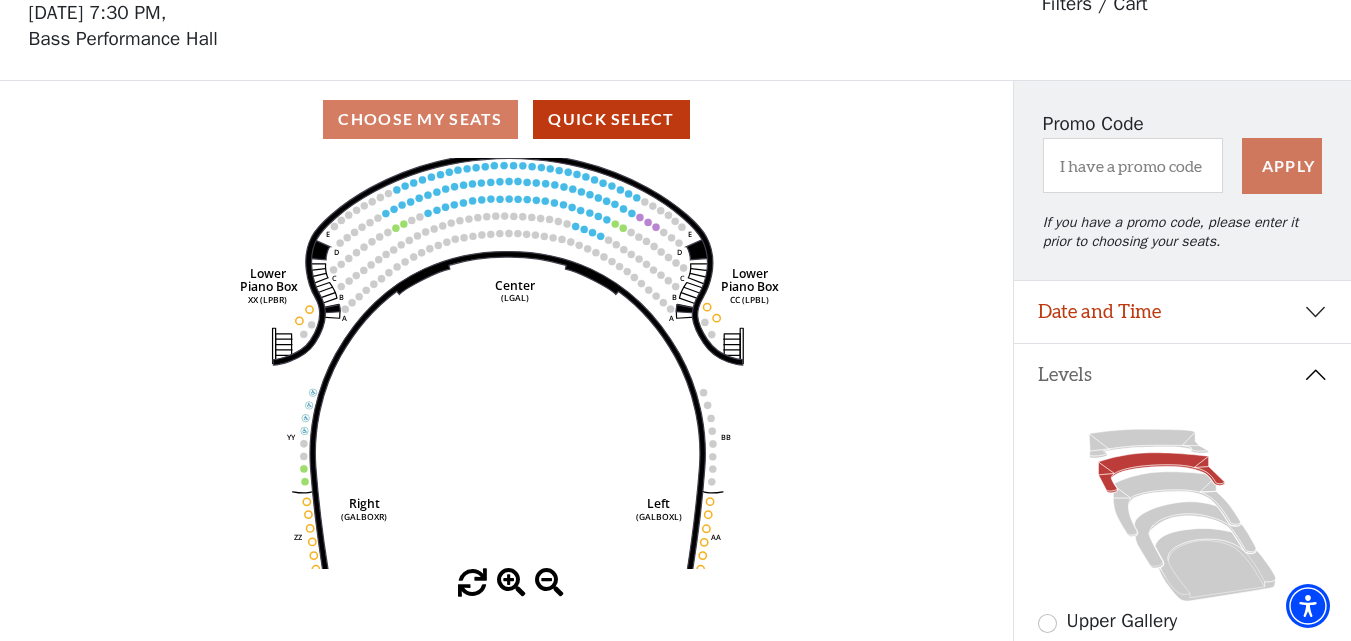 click at bounding box center (511, 583) 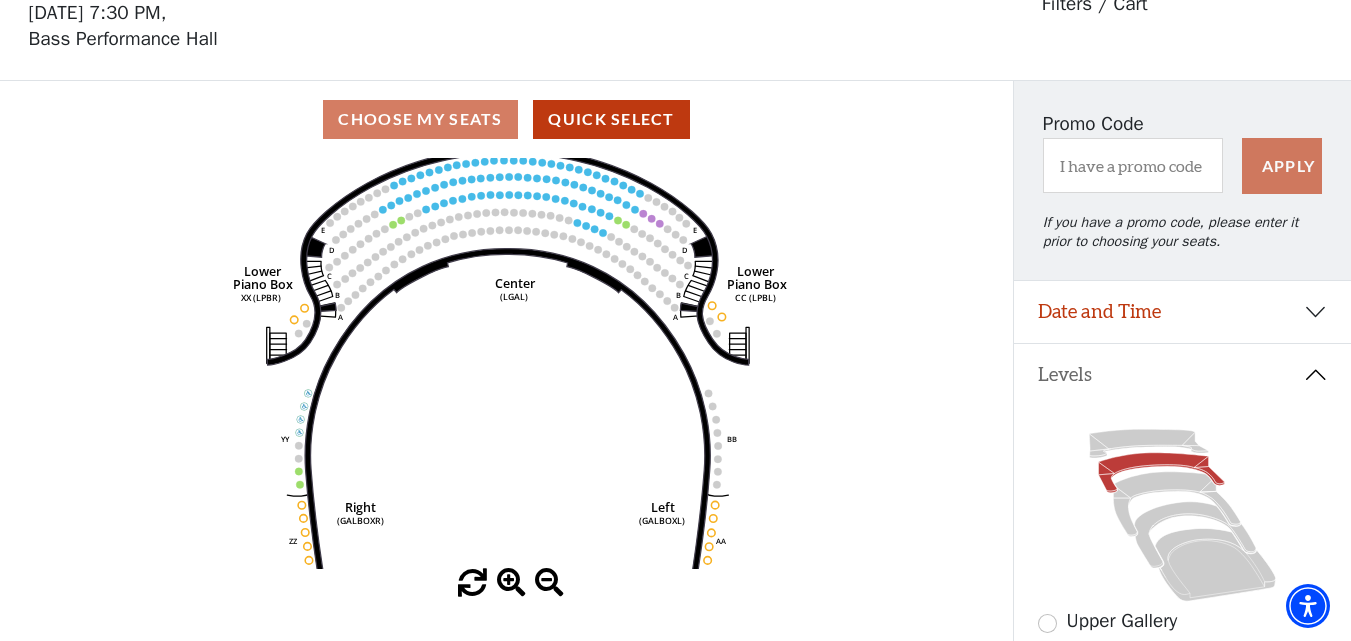 click at bounding box center (511, 583) 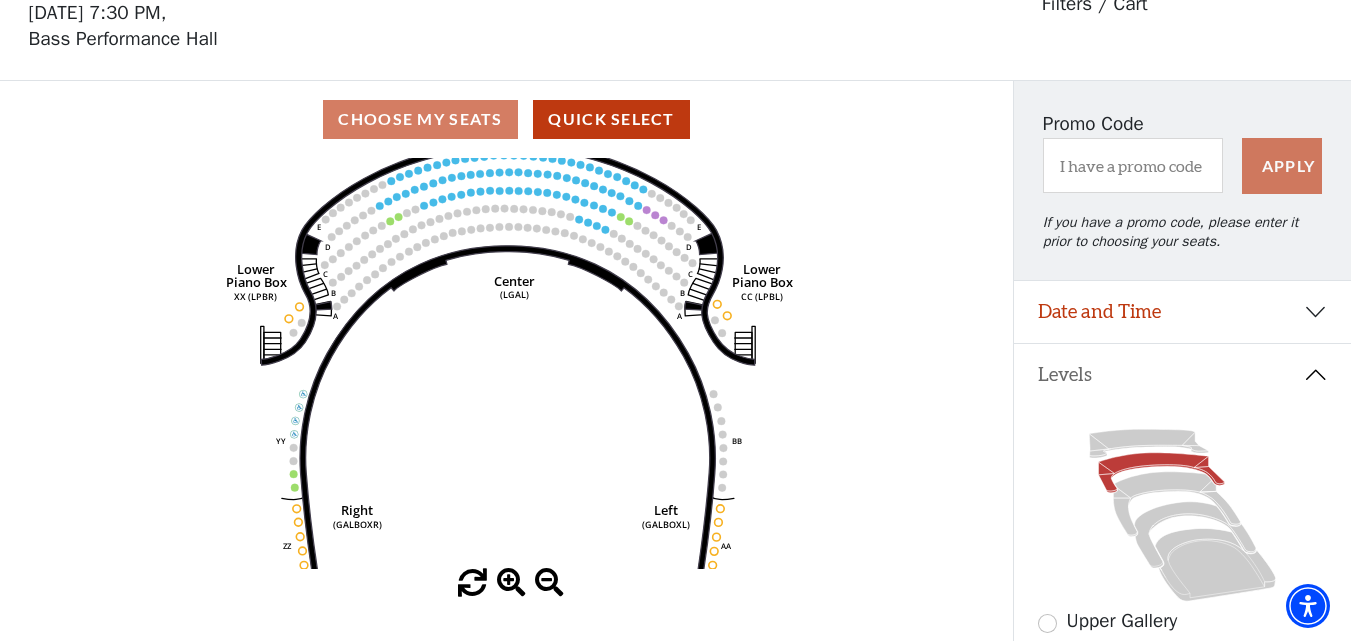 click at bounding box center [511, 583] 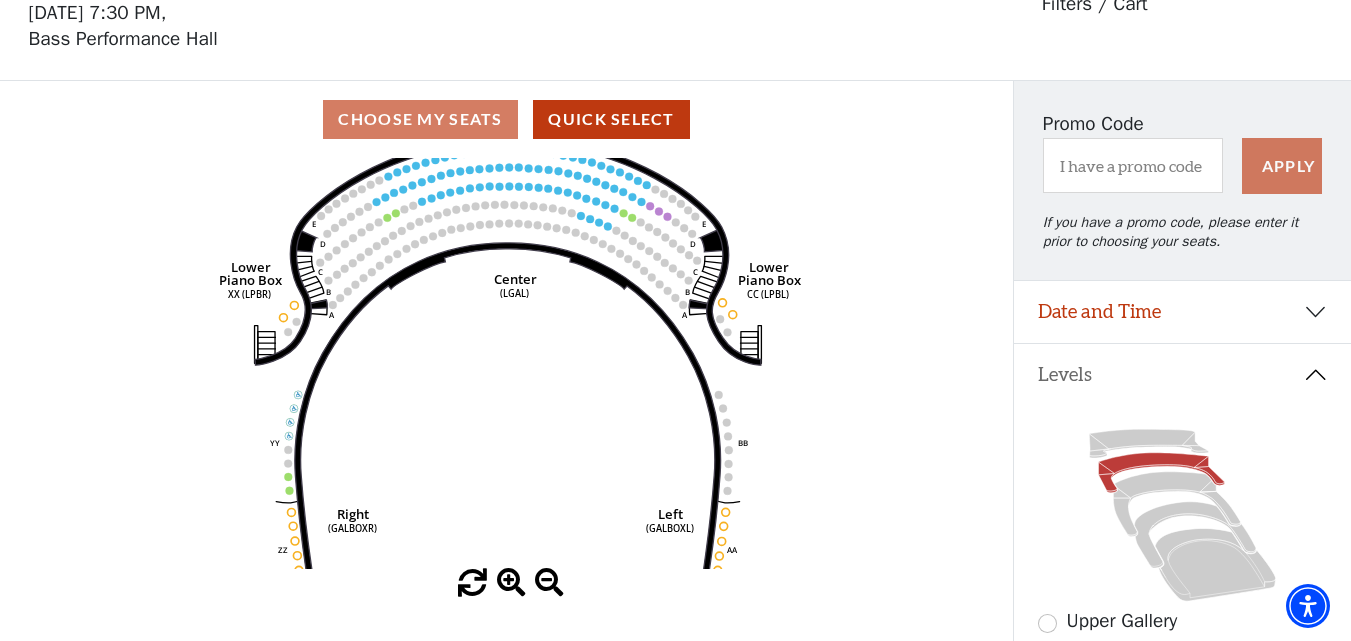 click at bounding box center [511, 583] 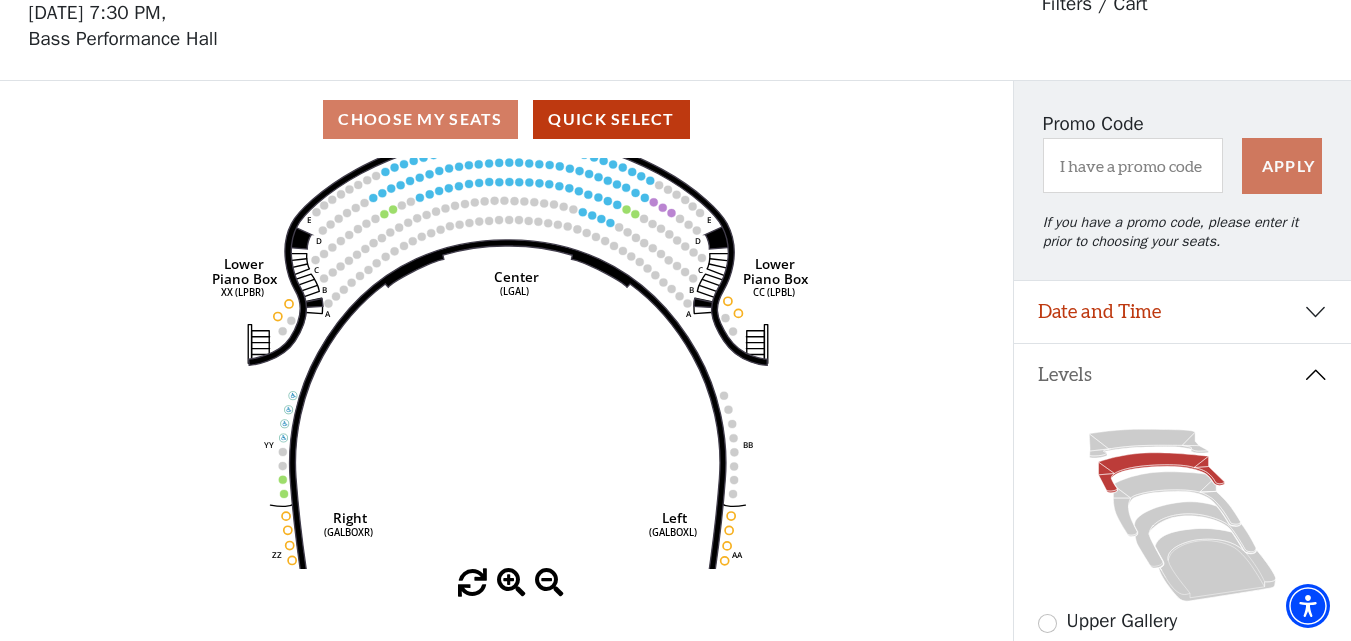 click at bounding box center (511, 583) 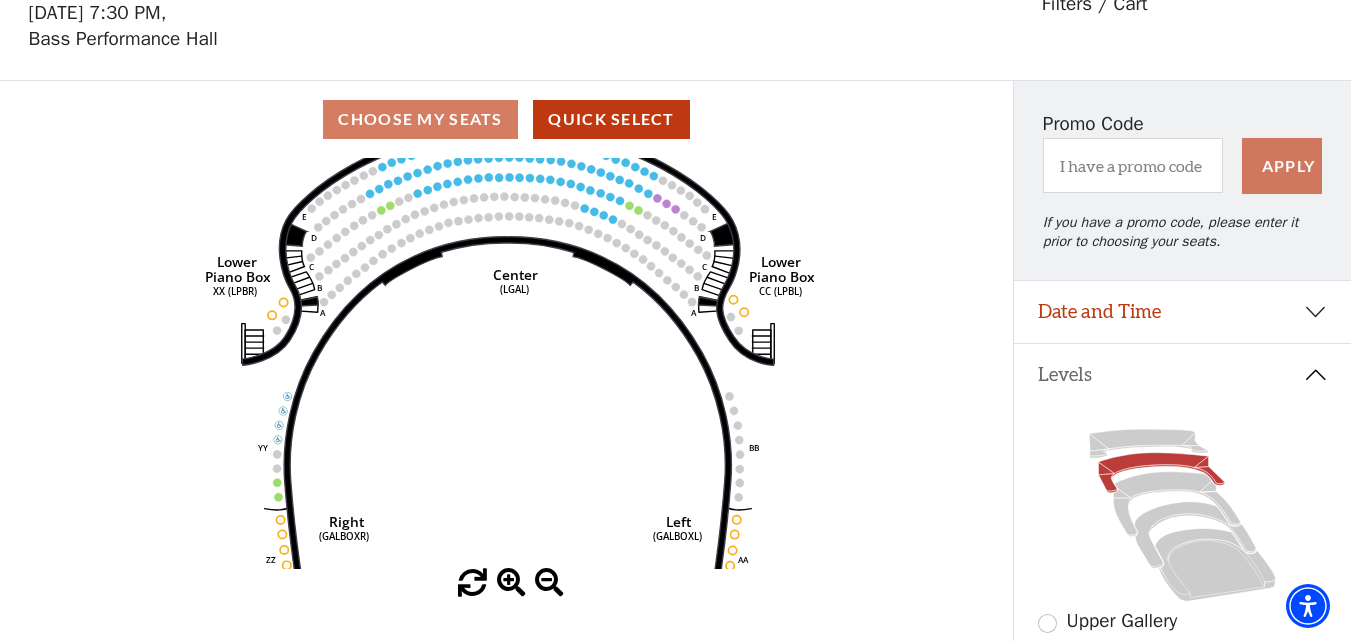 click at bounding box center (511, 583) 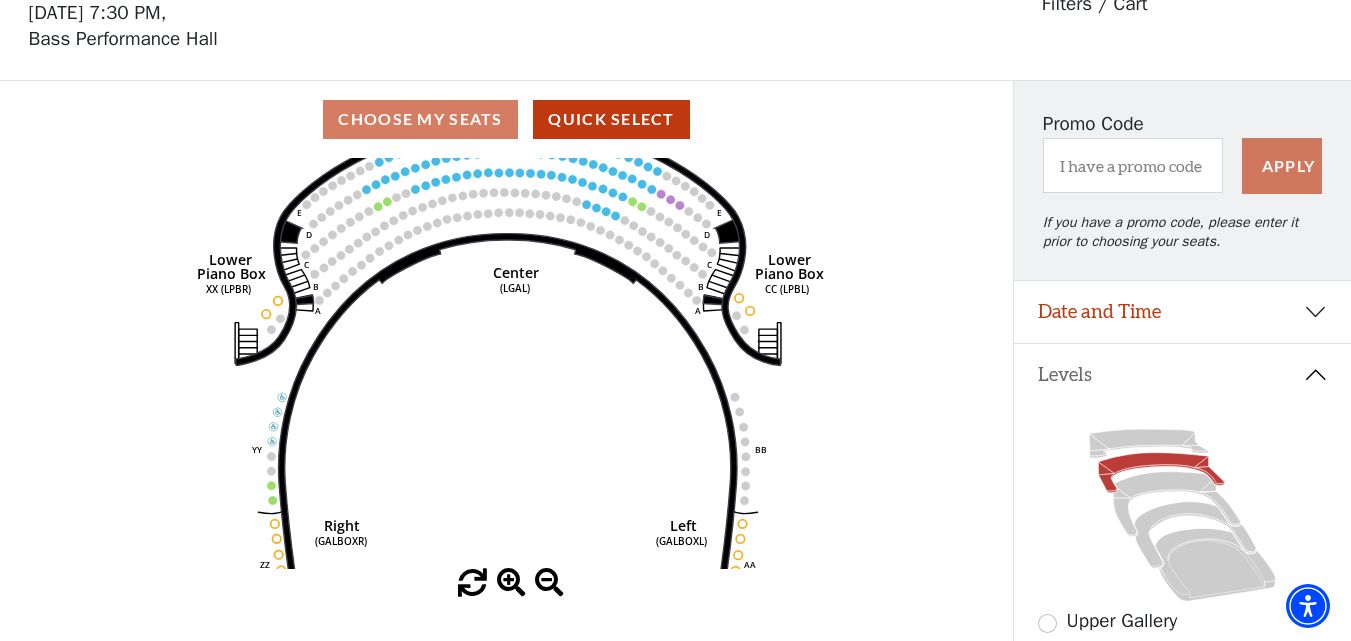 click at bounding box center (511, 583) 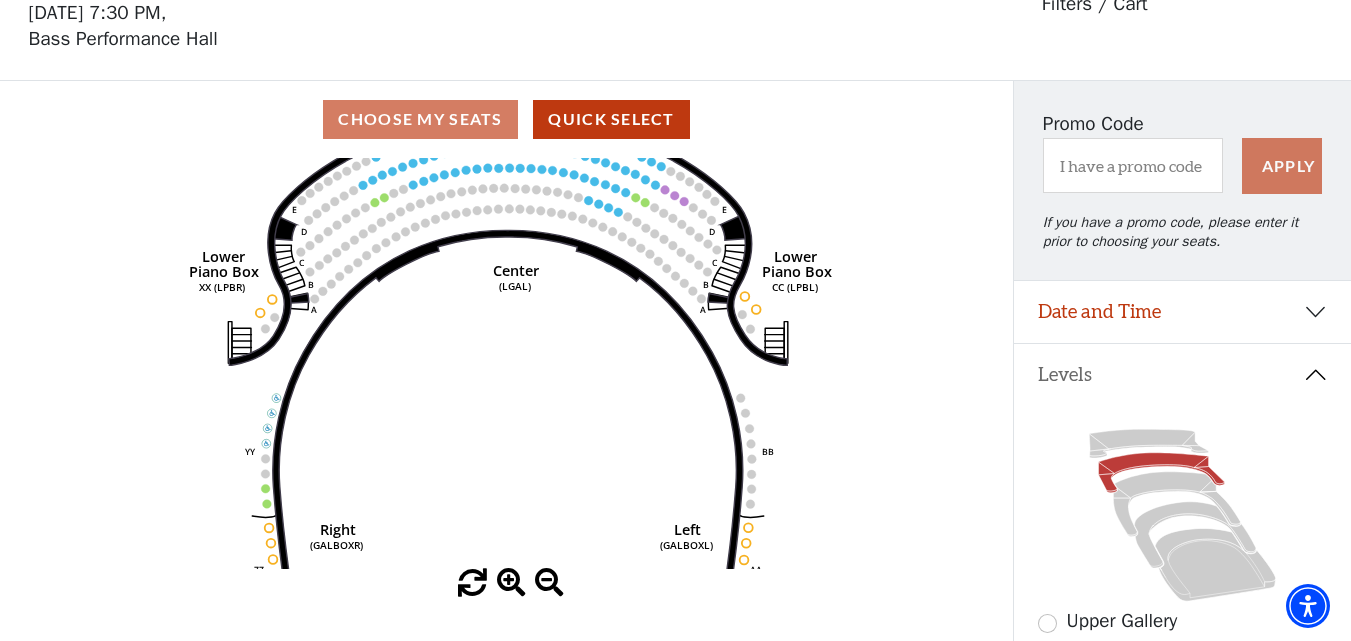 click at bounding box center (511, 583) 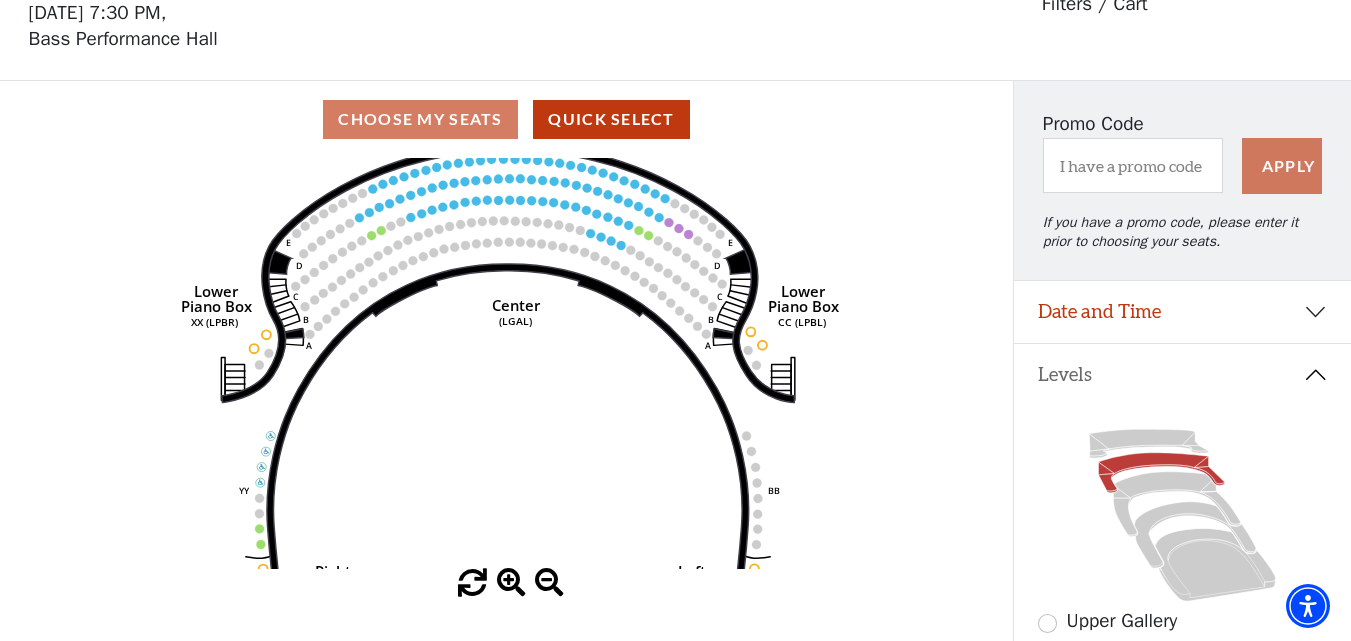 drag, startPoint x: 609, startPoint y: 354, endPoint x: 611, endPoint y: 456, distance: 102.01961 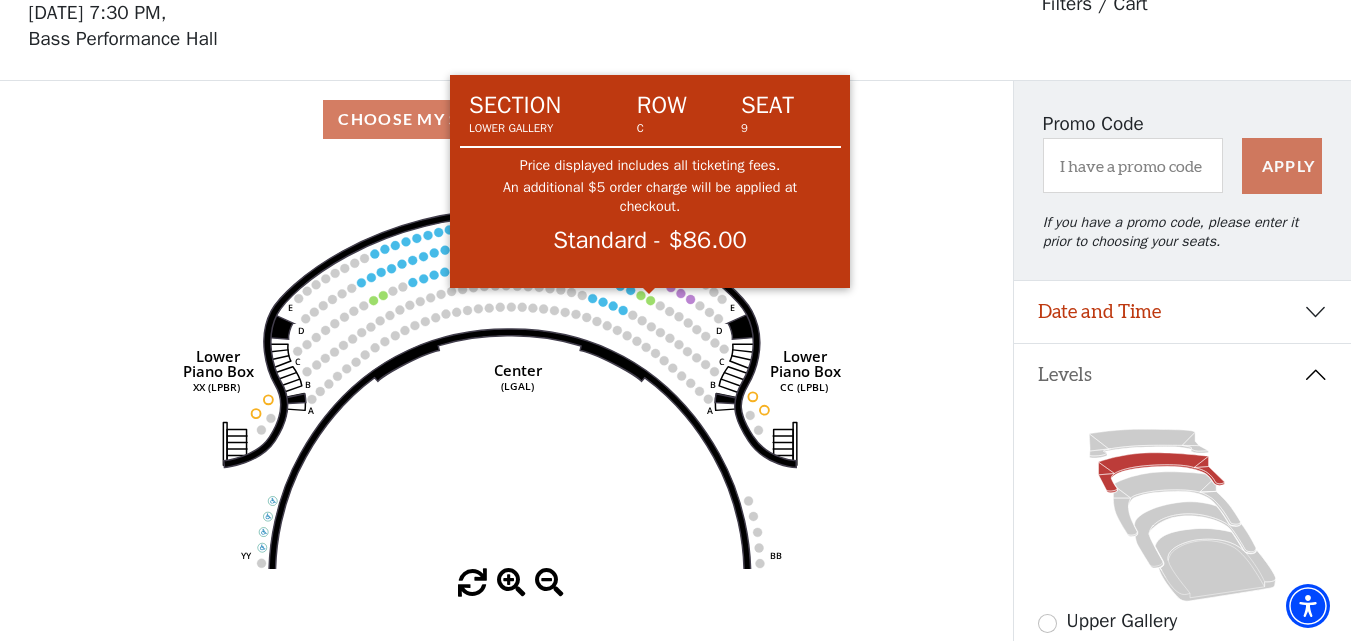 click 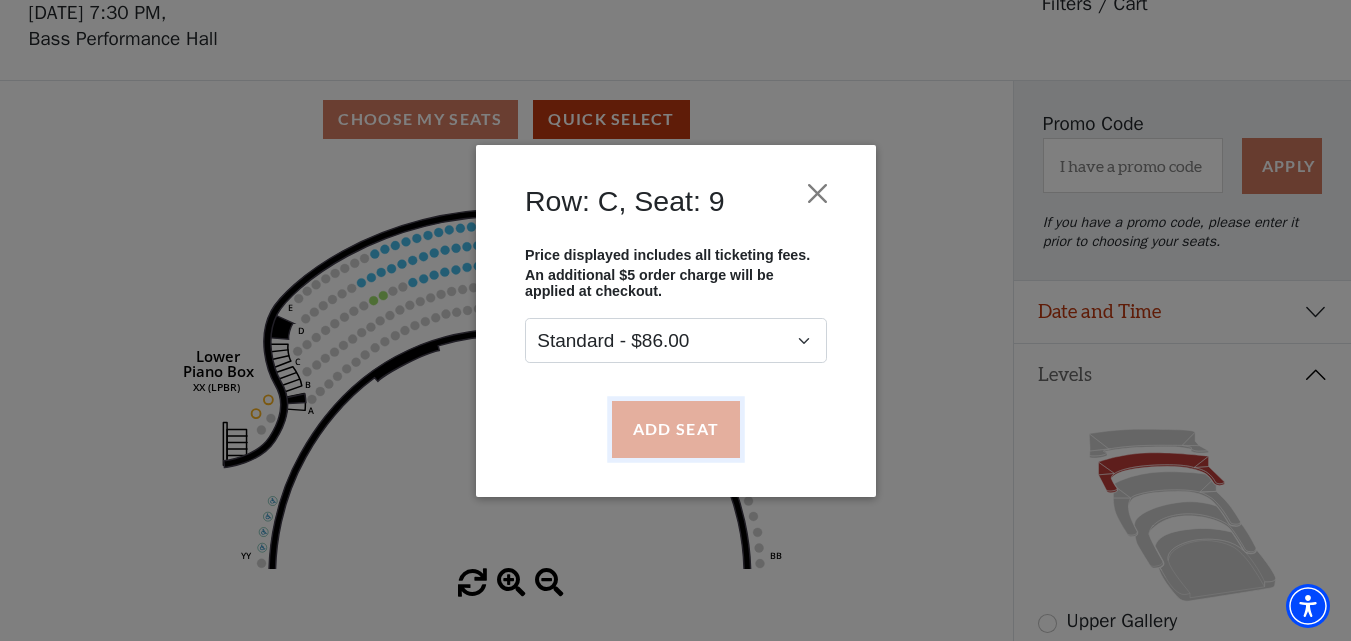 click on "Add Seat" at bounding box center (675, 429) 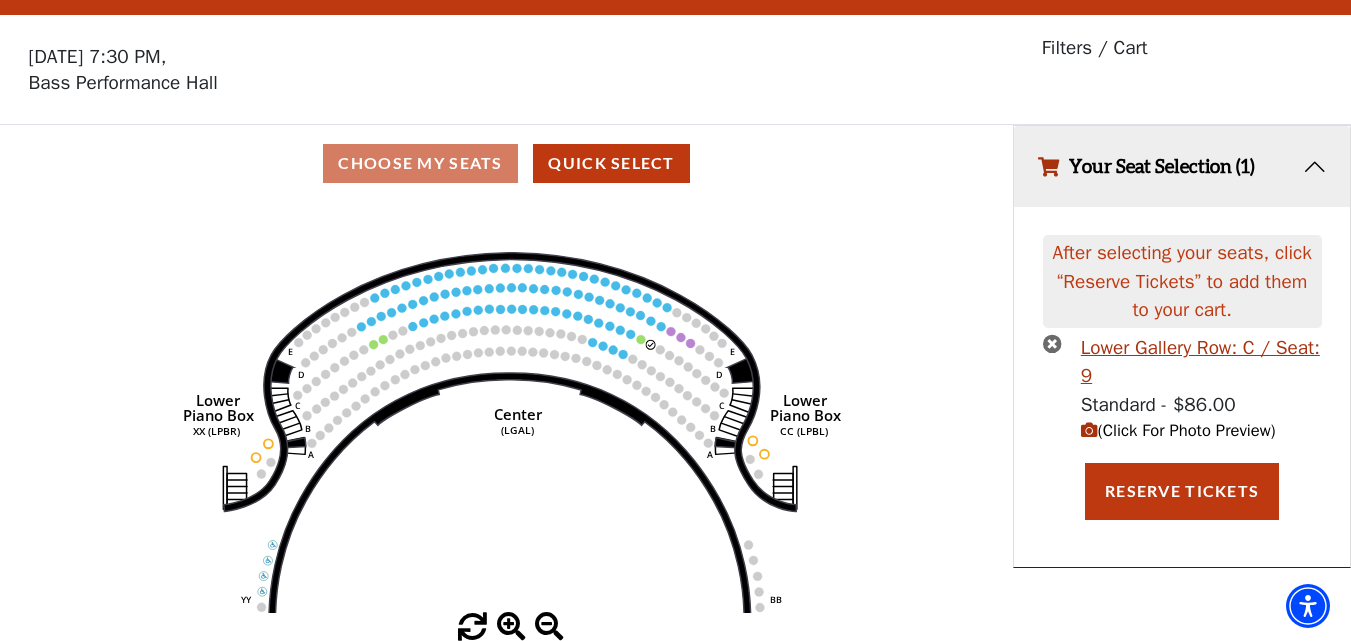 scroll, scrollTop: 0, scrollLeft: 0, axis: both 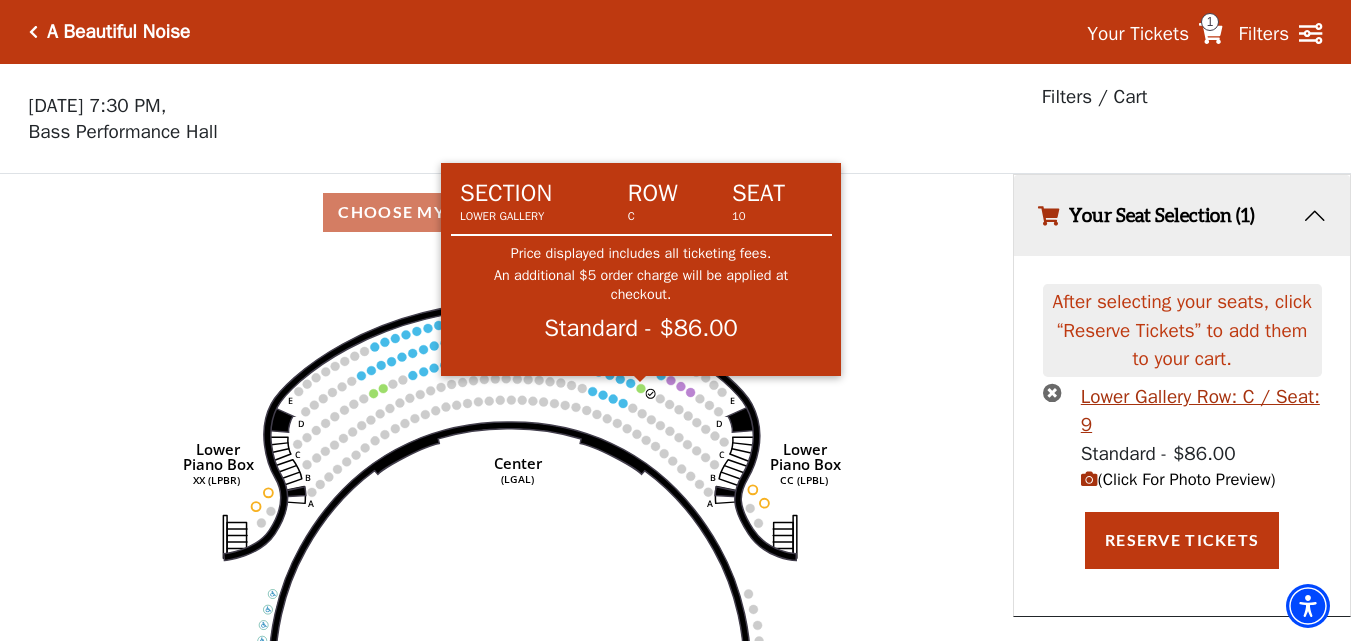 click 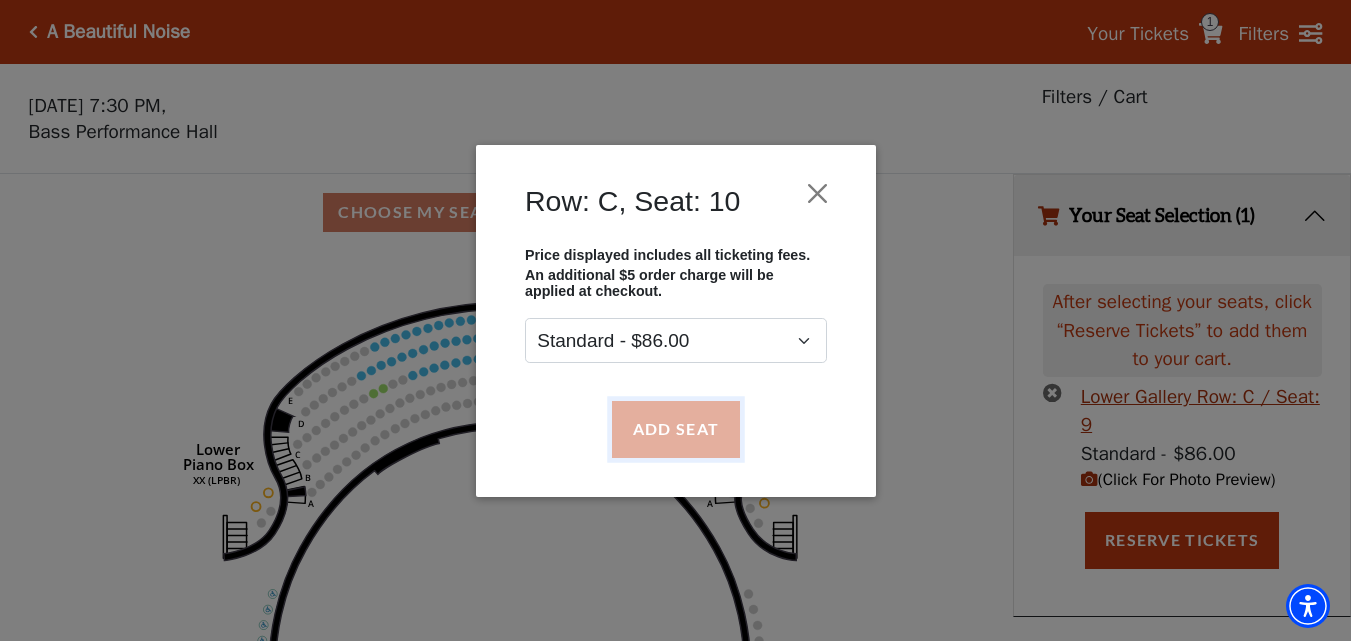 click on "Add Seat" at bounding box center [675, 429] 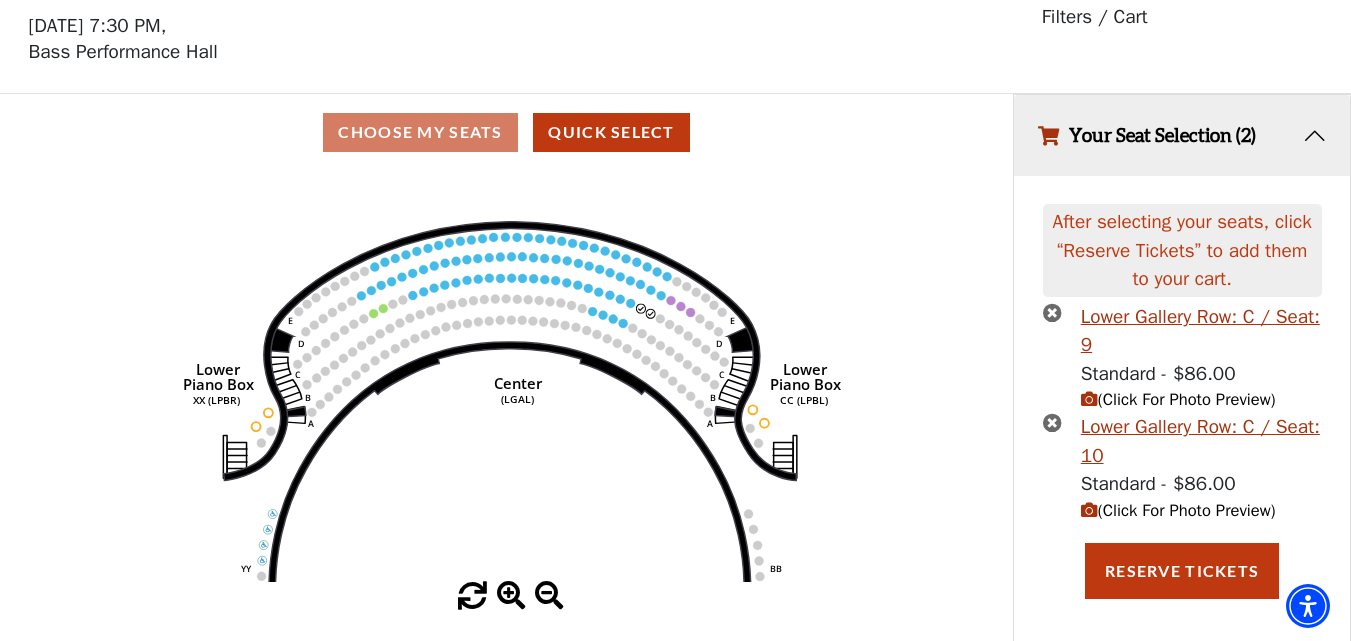 scroll, scrollTop: 87, scrollLeft: 0, axis: vertical 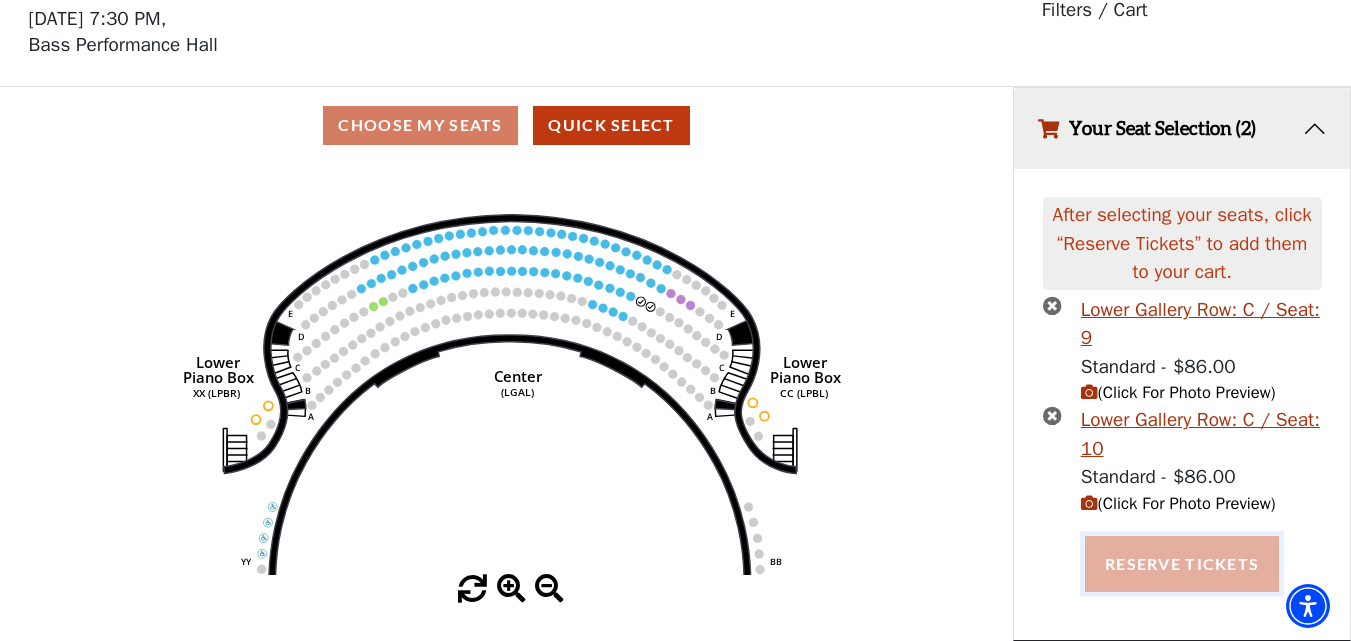 click on "Reserve Tickets" at bounding box center (1182, 564) 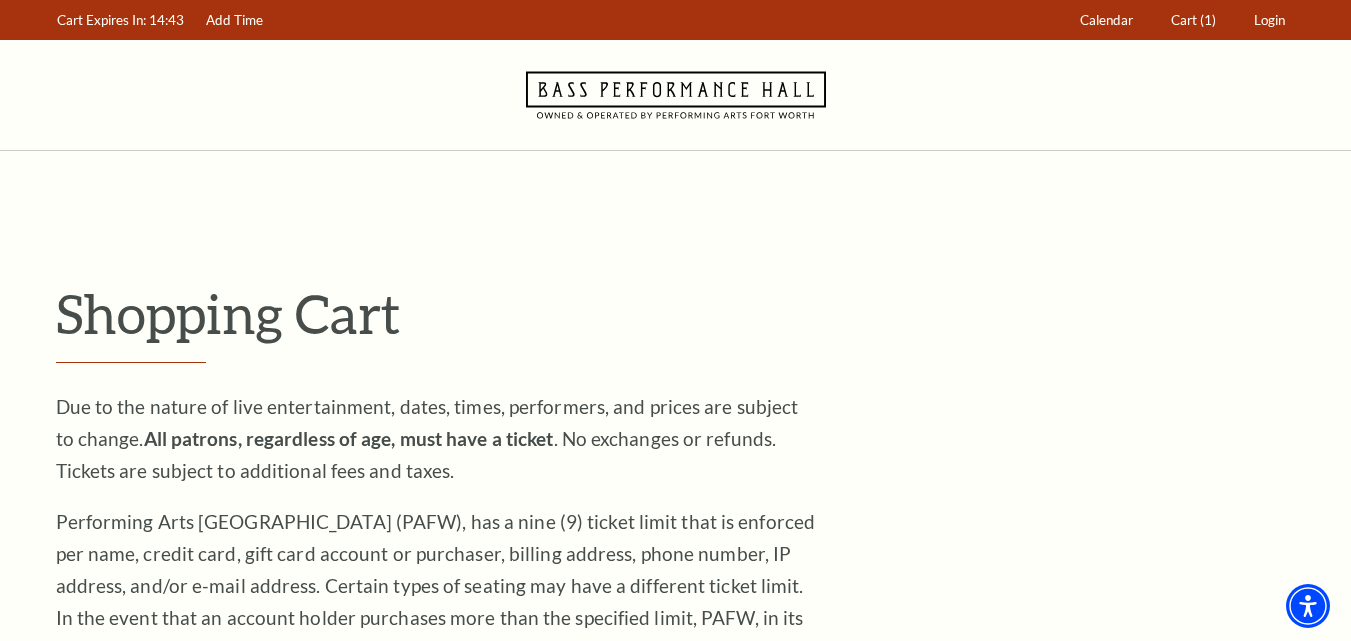 scroll, scrollTop: 0, scrollLeft: 0, axis: both 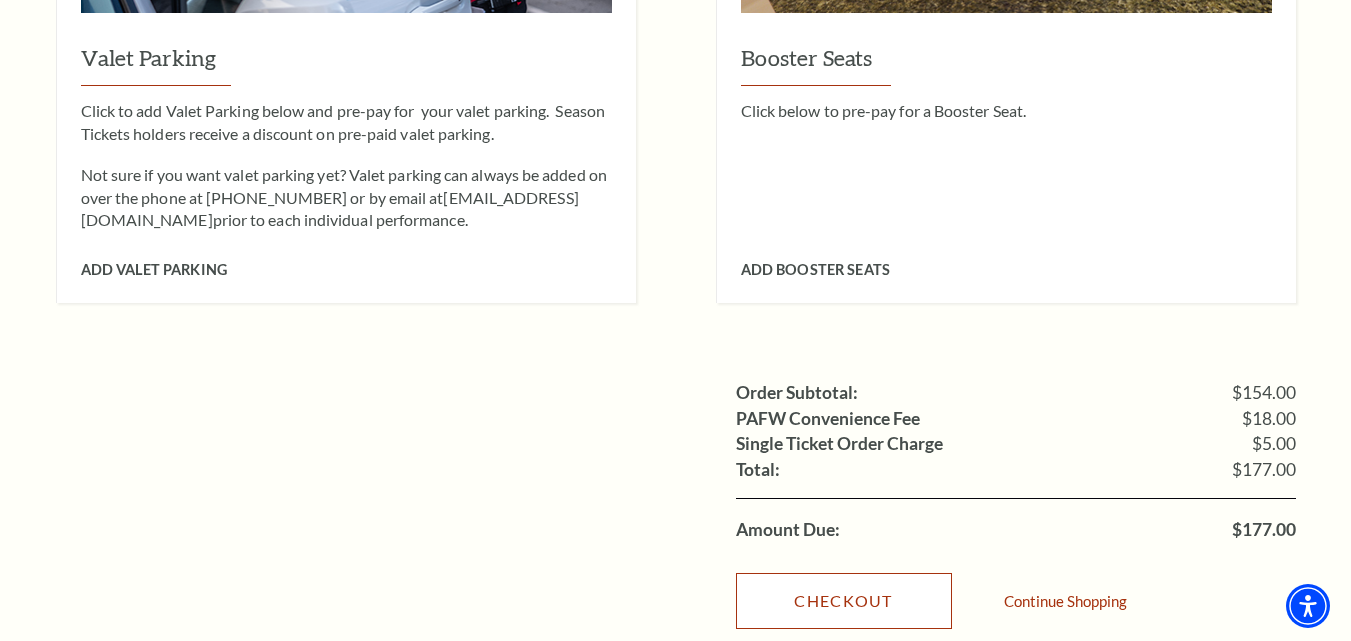 click on "Checkout" at bounding box center (844, 601) 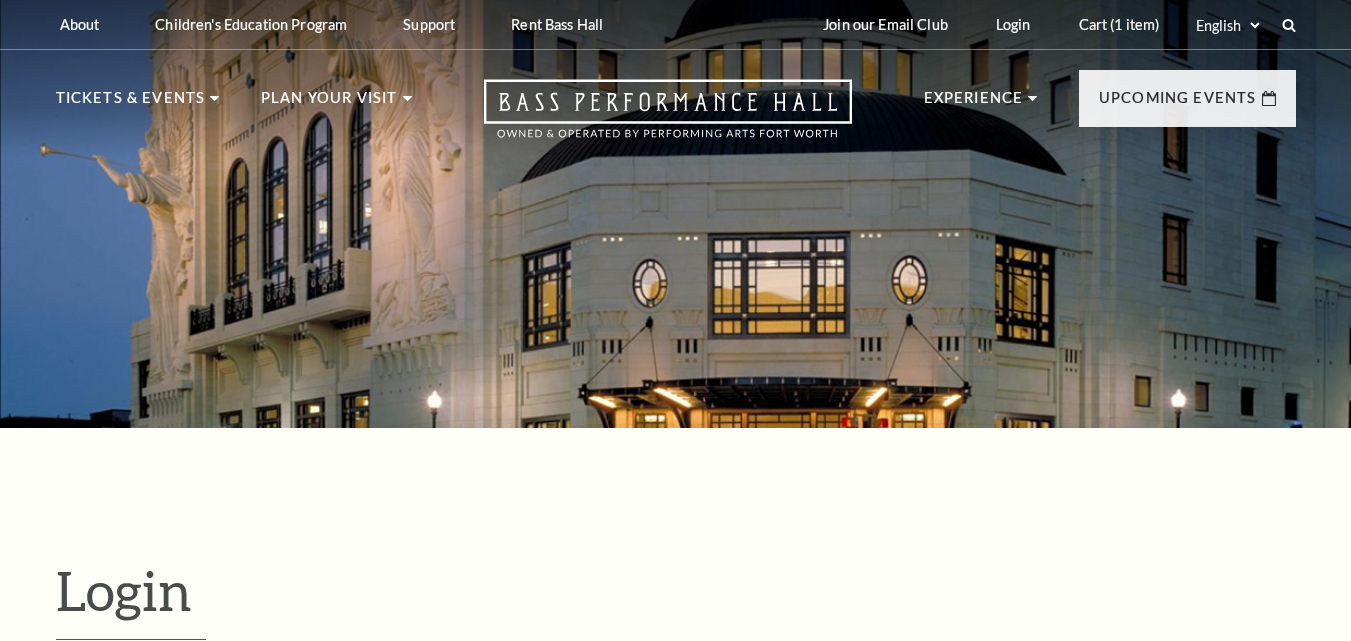 scroll, scrollTop: 551, scrollLeft: 0, axis: vertical 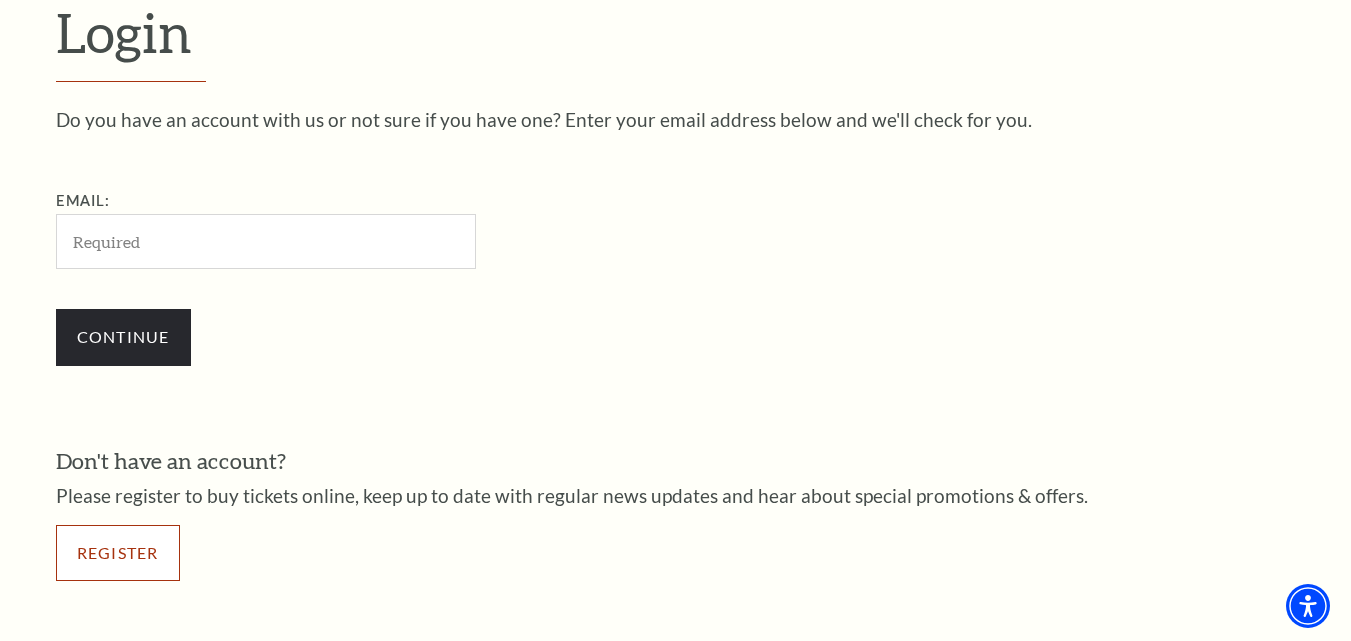 click on "Register" at bounding box center (118, 553) 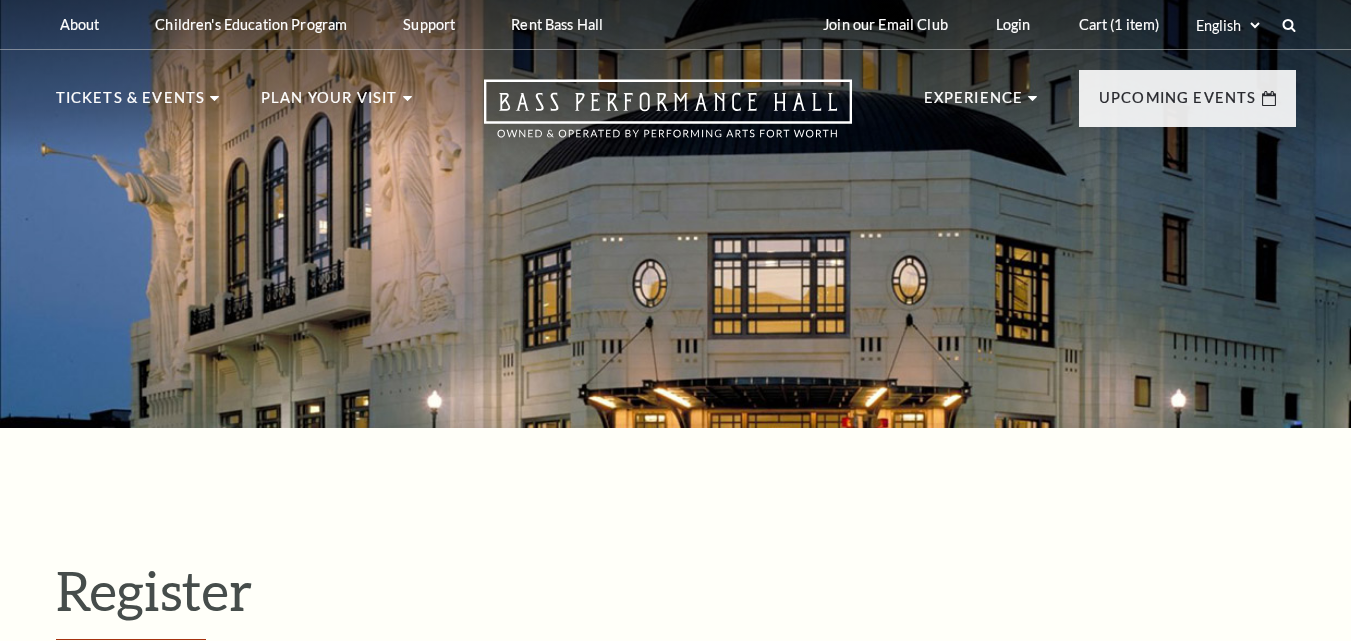 select on "1" 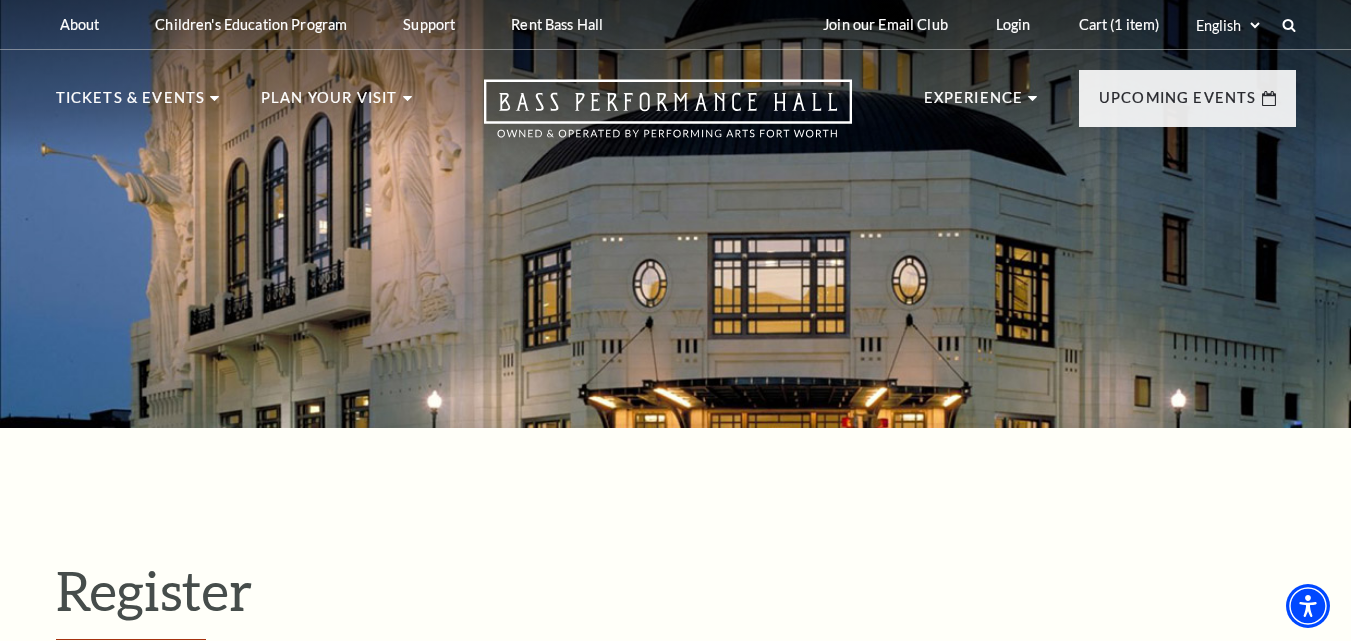 scroll, scrollTop: 0, scrollLeft: 0, axis: both 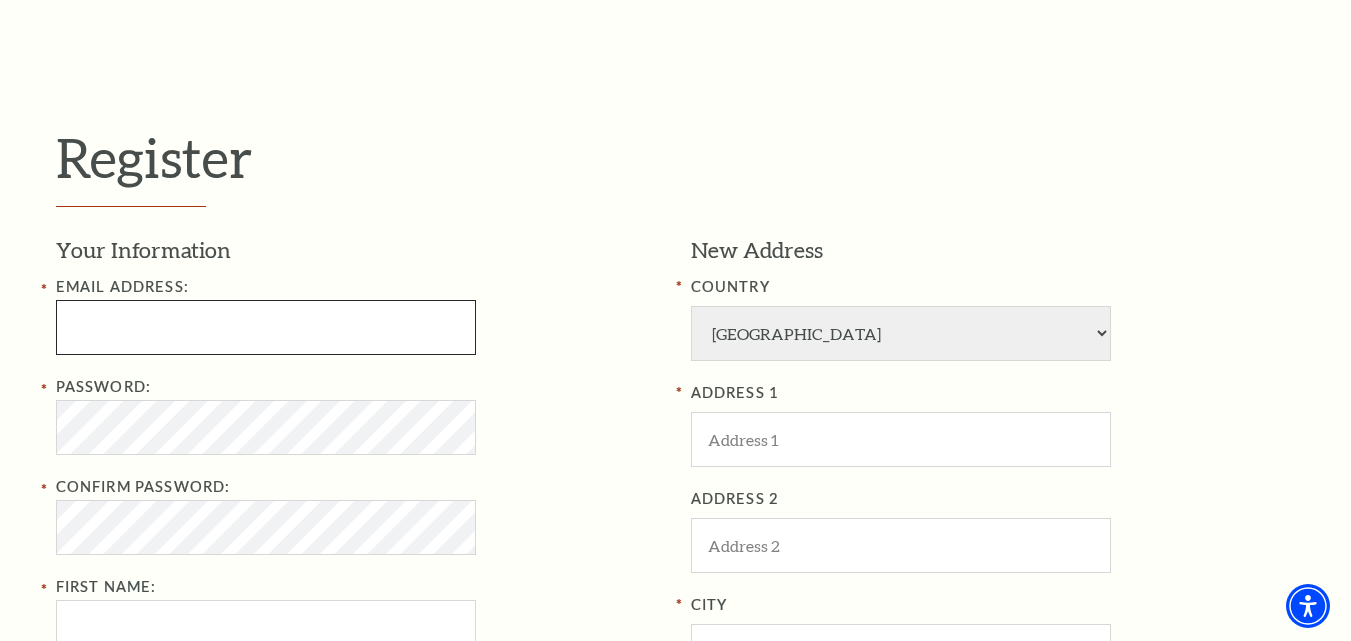 click at bounding box center [266, 327] 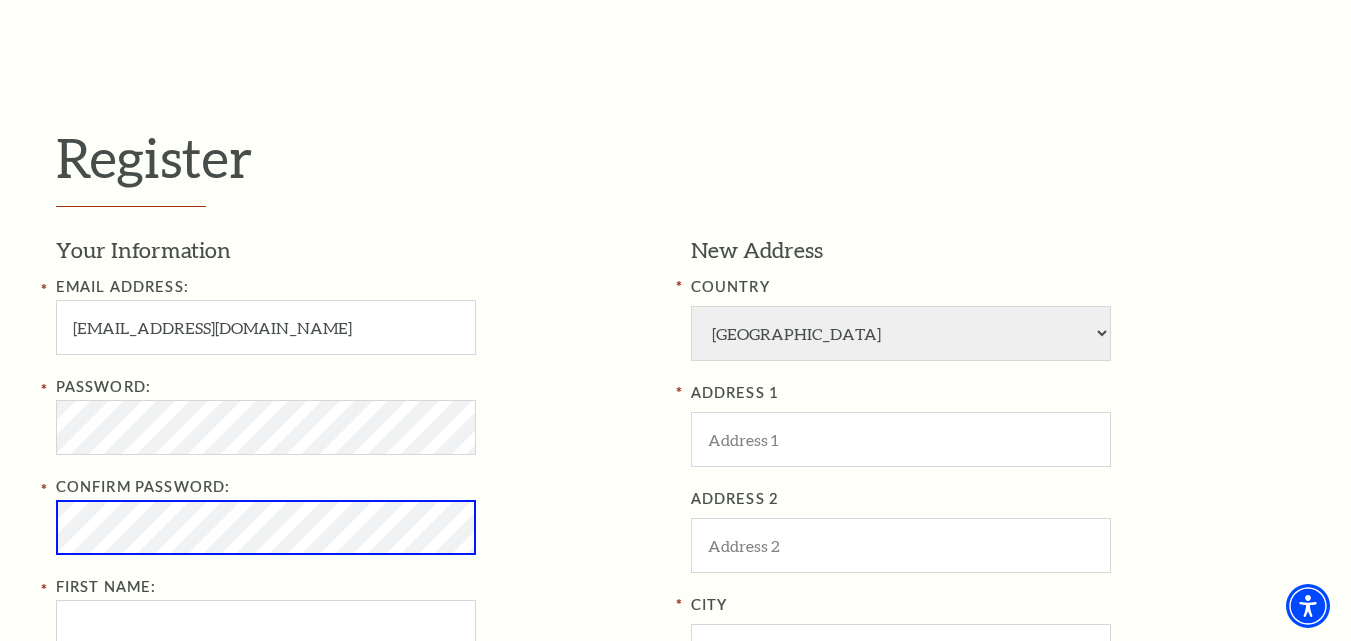 scroll, scrollTop: 867, scrollLeft: 0, axis: vertical 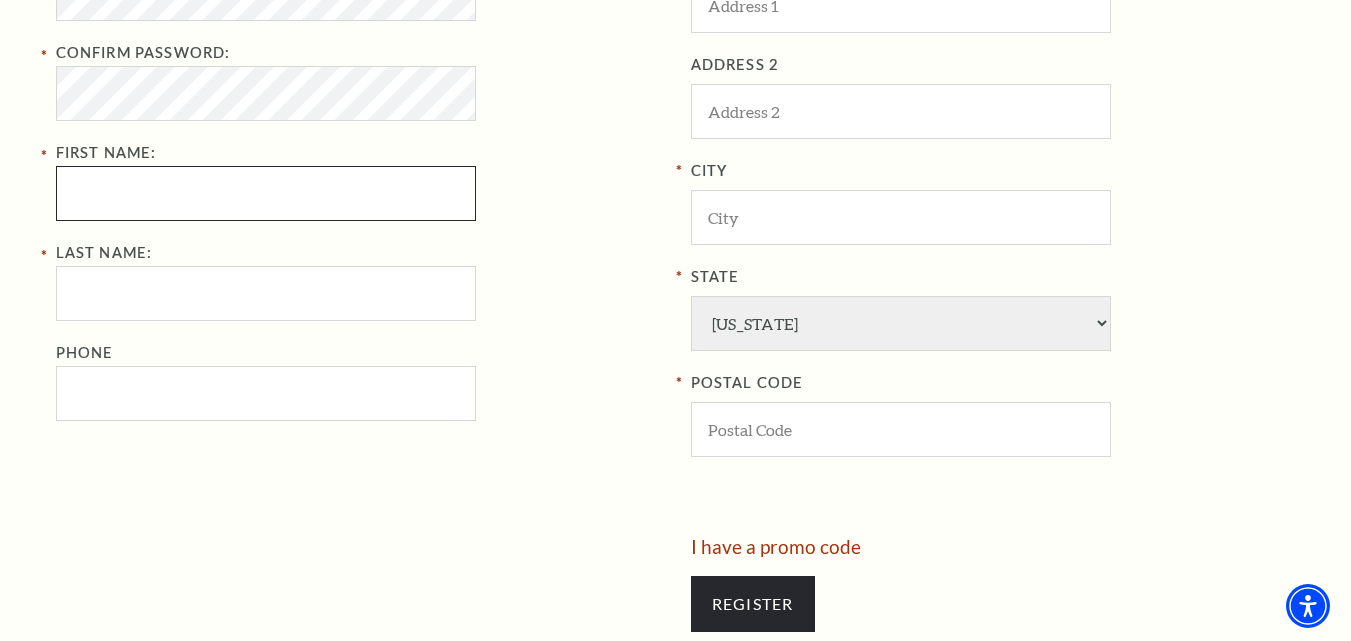 click on "First Name:" at bounding box center (266, 193) 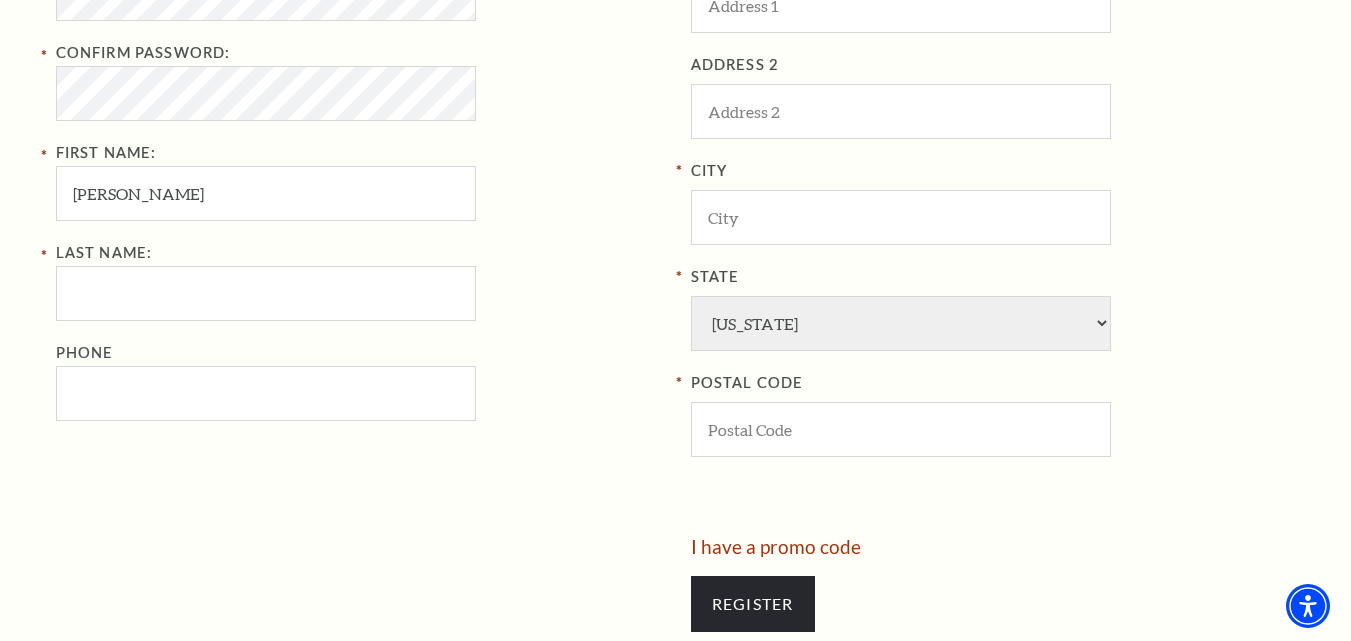 click on "Phone" at bounding box center (358, 381) 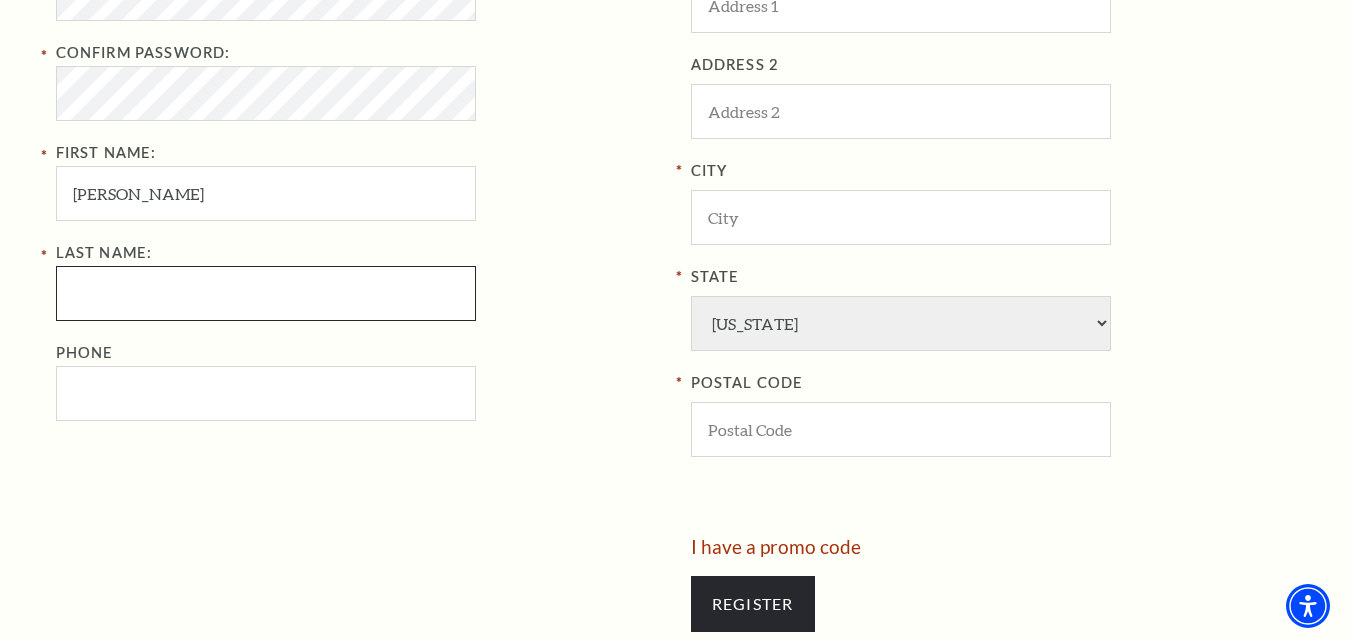 click on "Last Name:" at bounding box center (266, 293) 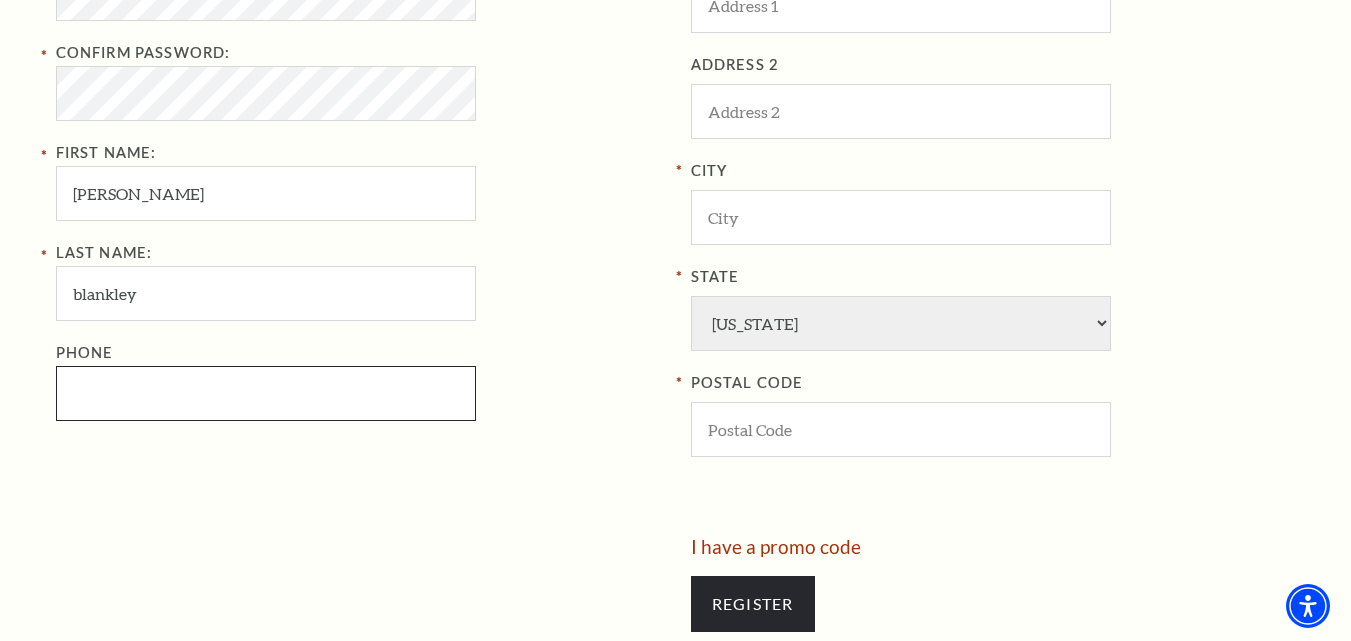 click on "Phone" at bounding box center [266, 393] 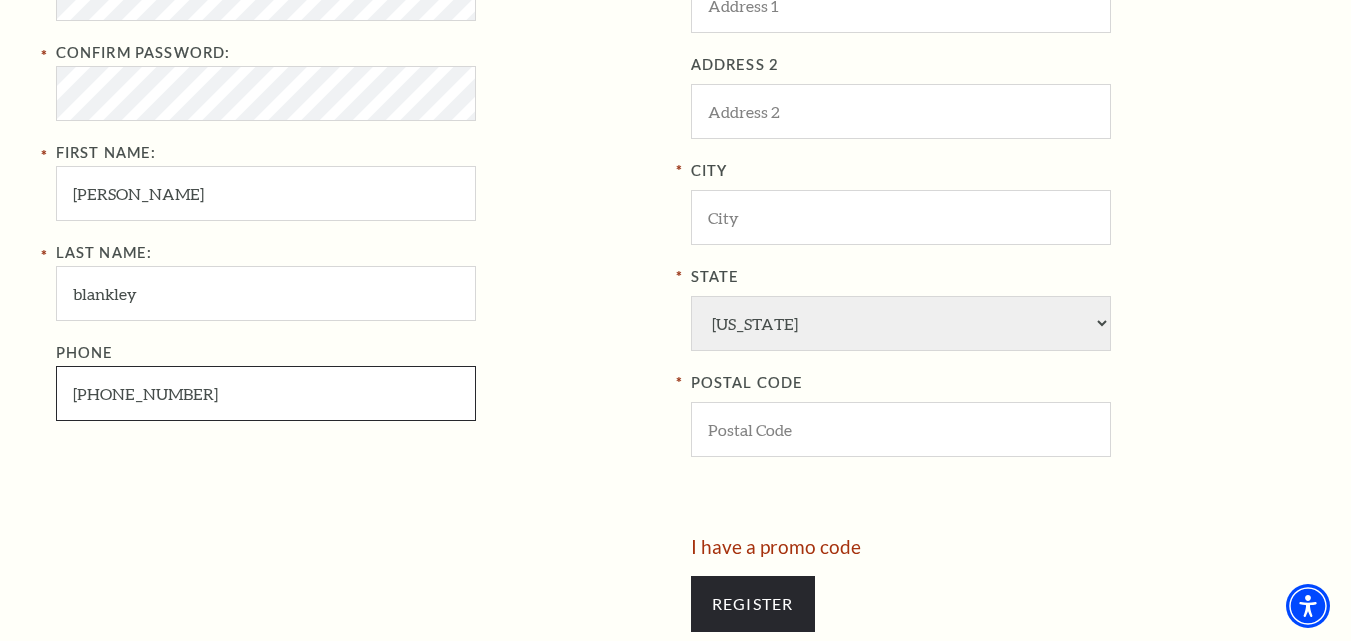 scroll, scrollTop: 433, scrollLeft: 0, axis: vertical 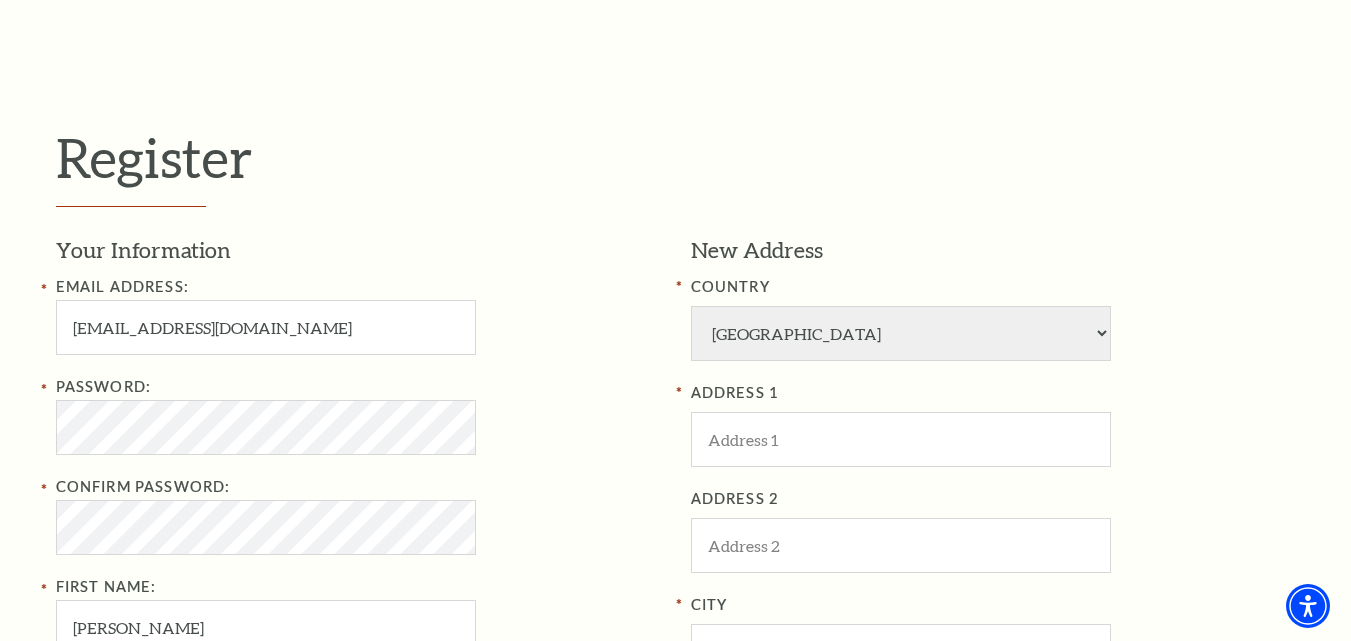 type on "817-965-8747" 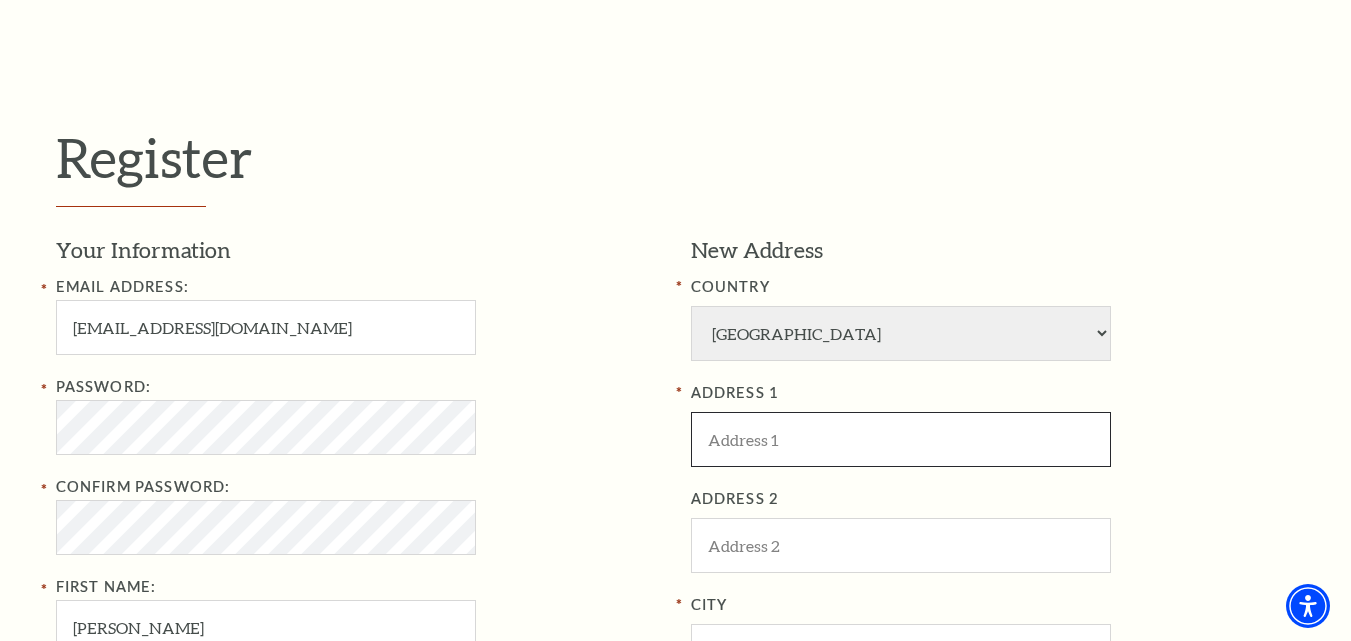 click at bounding box center (901, 439) 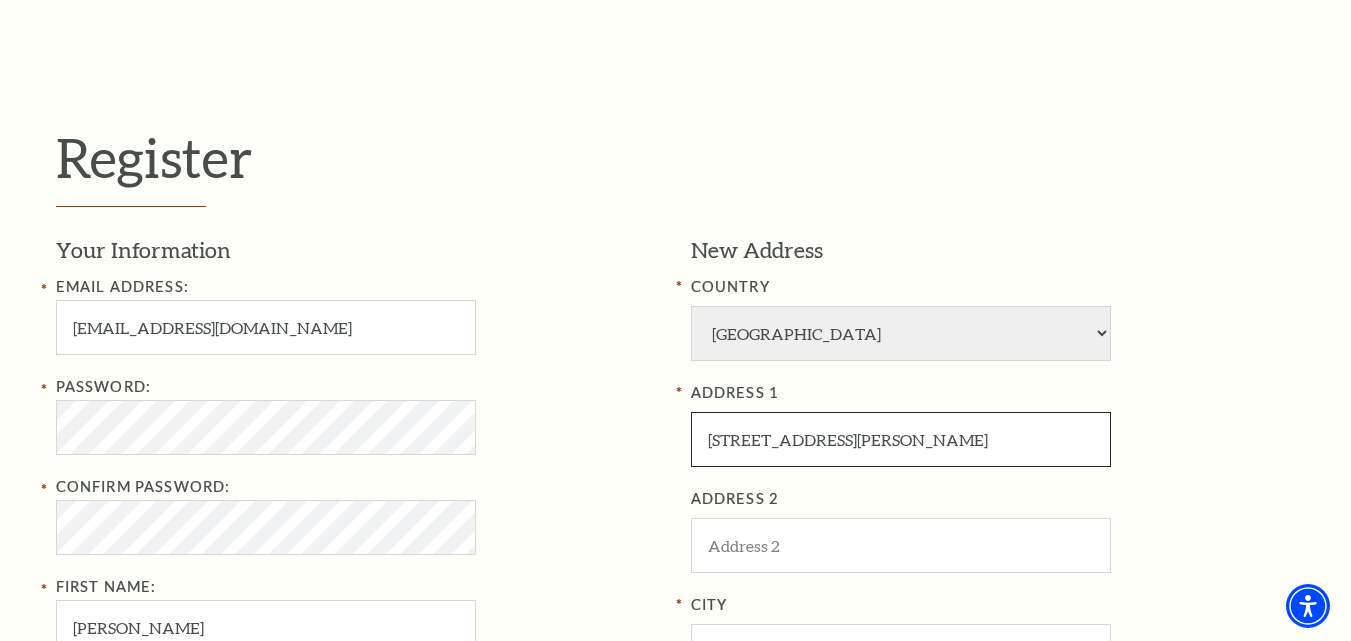 drag, startPoint x: 944, startPoint y: 440, endPoint x: 987, endPoint y: 437, distance: 43.104523 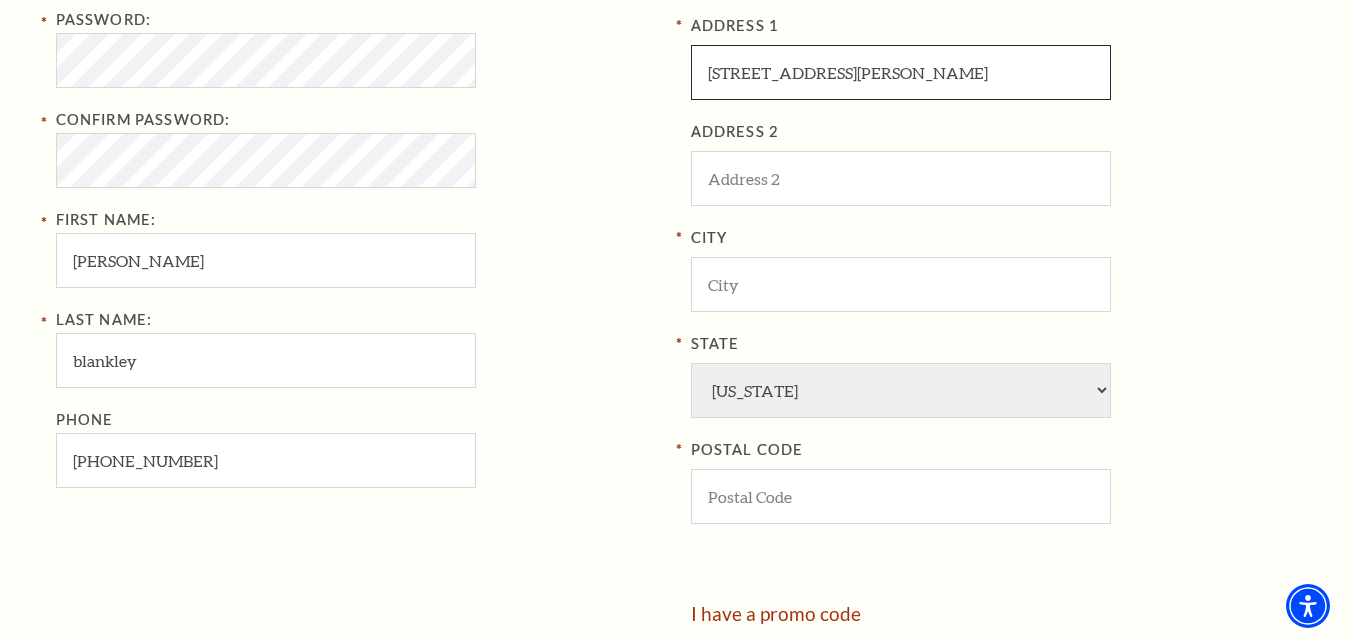 scroll, scrollTop: 804, scrollLeft: 0, axis: vertical 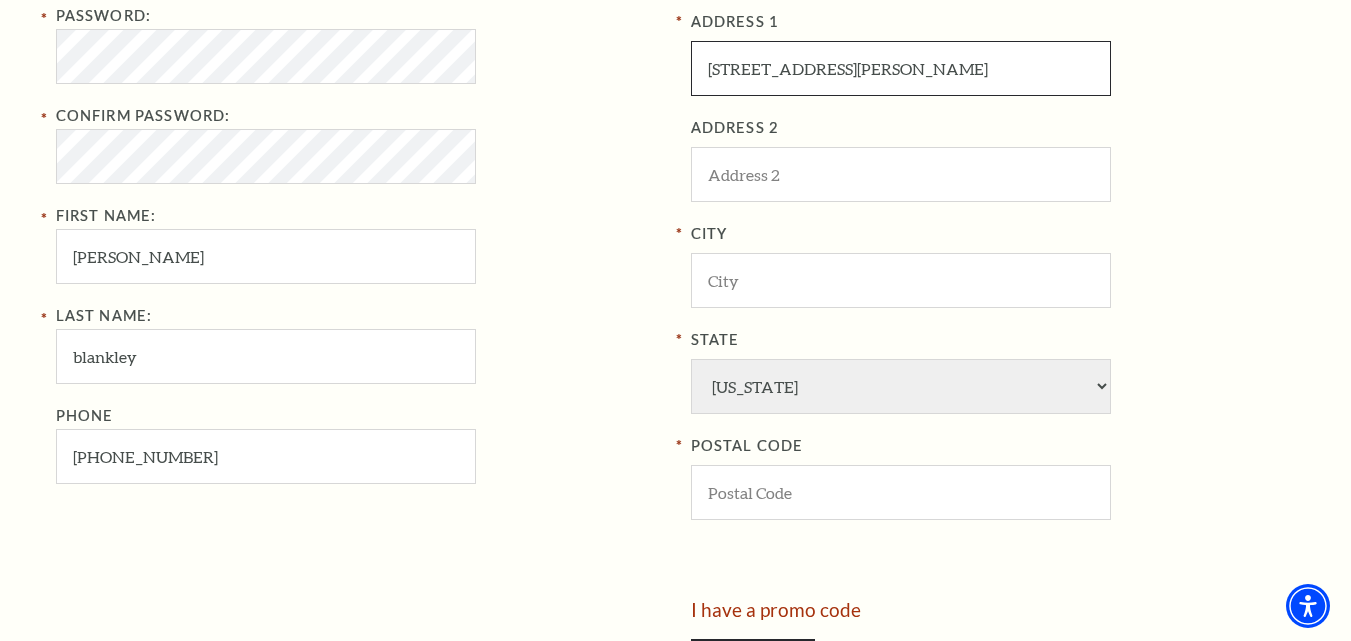 type on "5008 Kemble St, Fort Worth, TX 76103, USA" 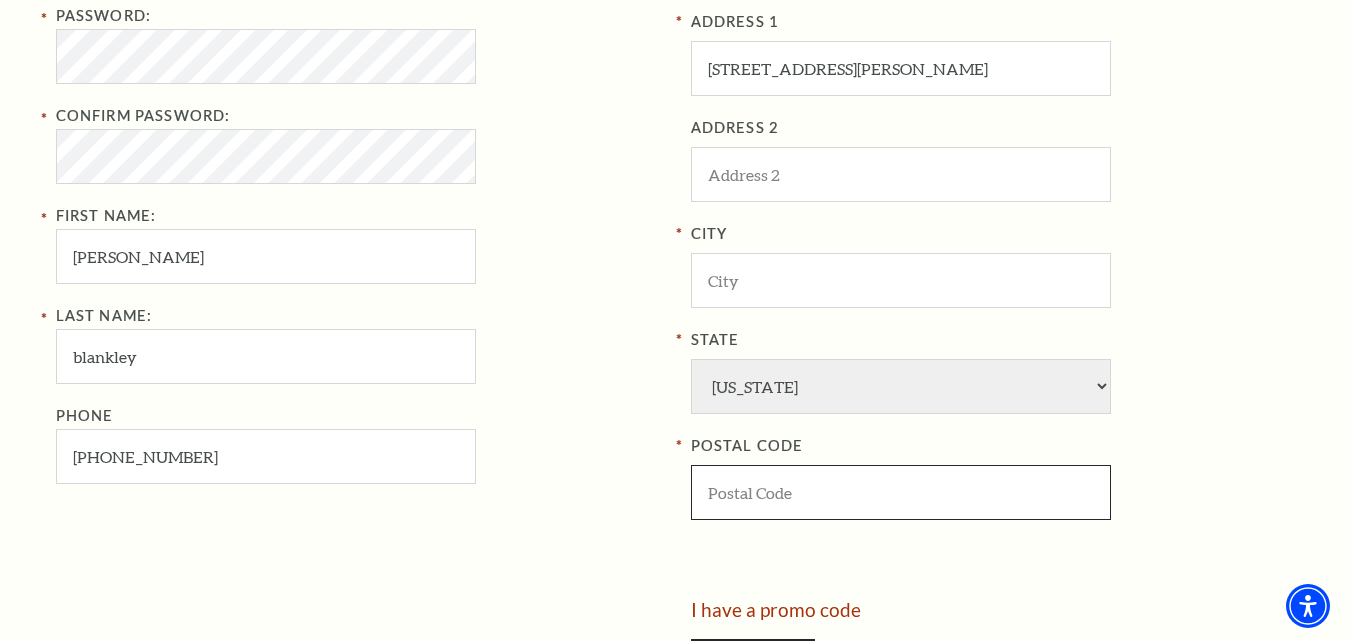 click at bounding box center (901, 492) 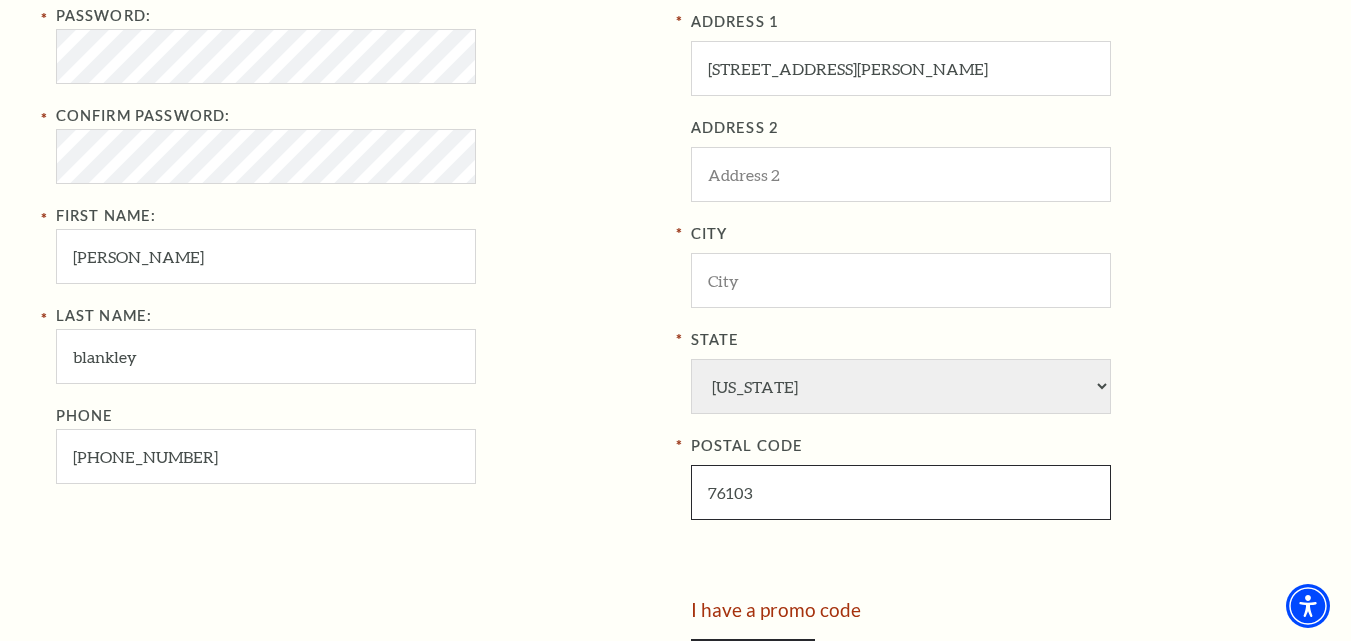 type on "76103" 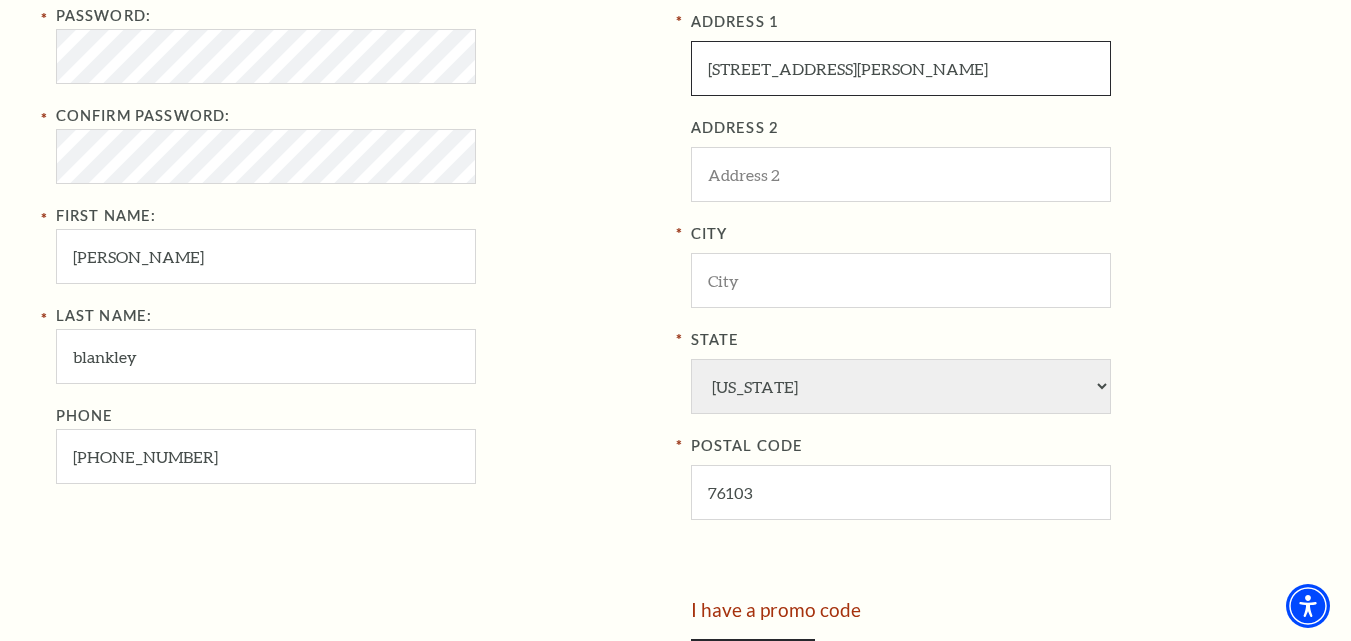 drag, startPoint x: 827, startPoint y: 73, endPoint x: 908, endPoint y: 60, distance: 82.036575 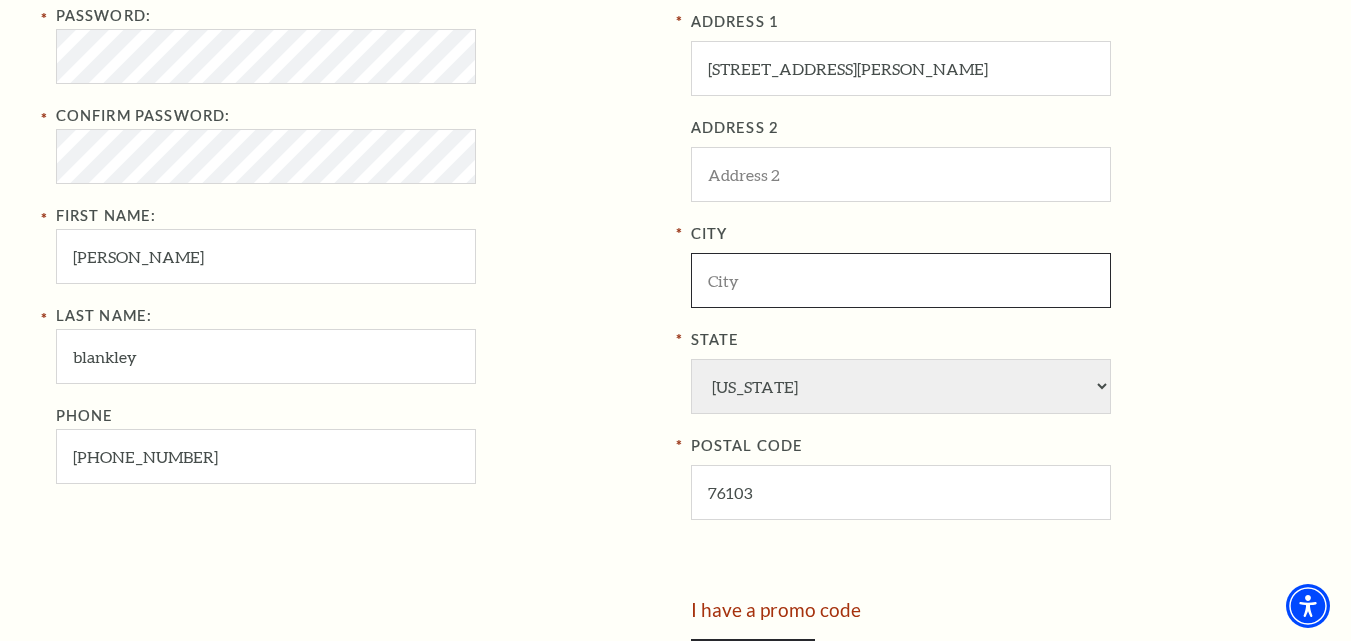 click at bounding box center (901, 280) 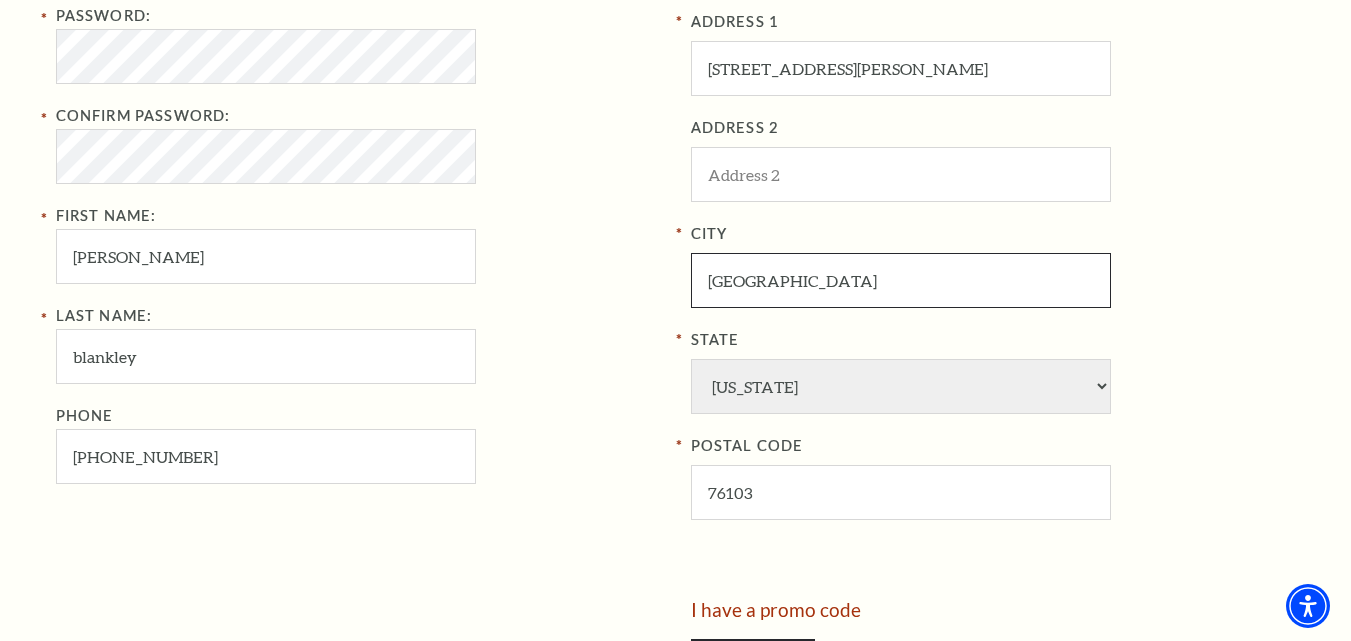 type on "[GEOGRAPHIC_DATA]" 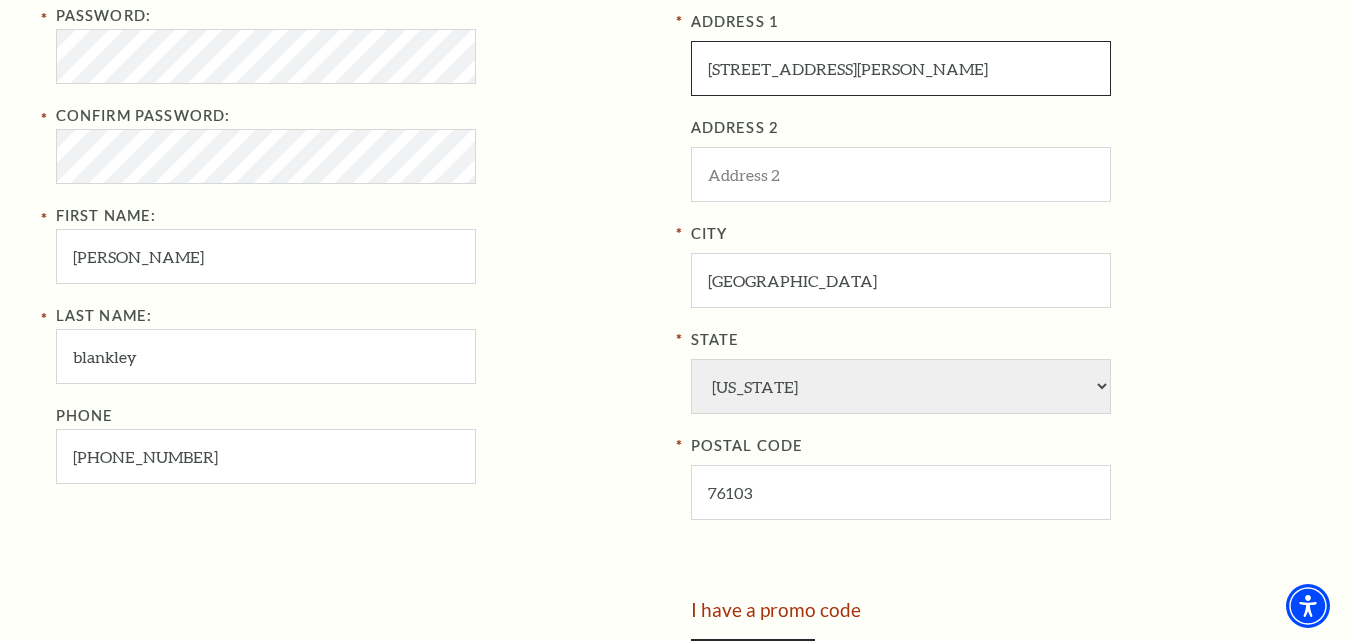 drag, startPoint x: 818, startPoint y: 74, endPoint x: 1031, endPoint y: 73, distance: 213.00235 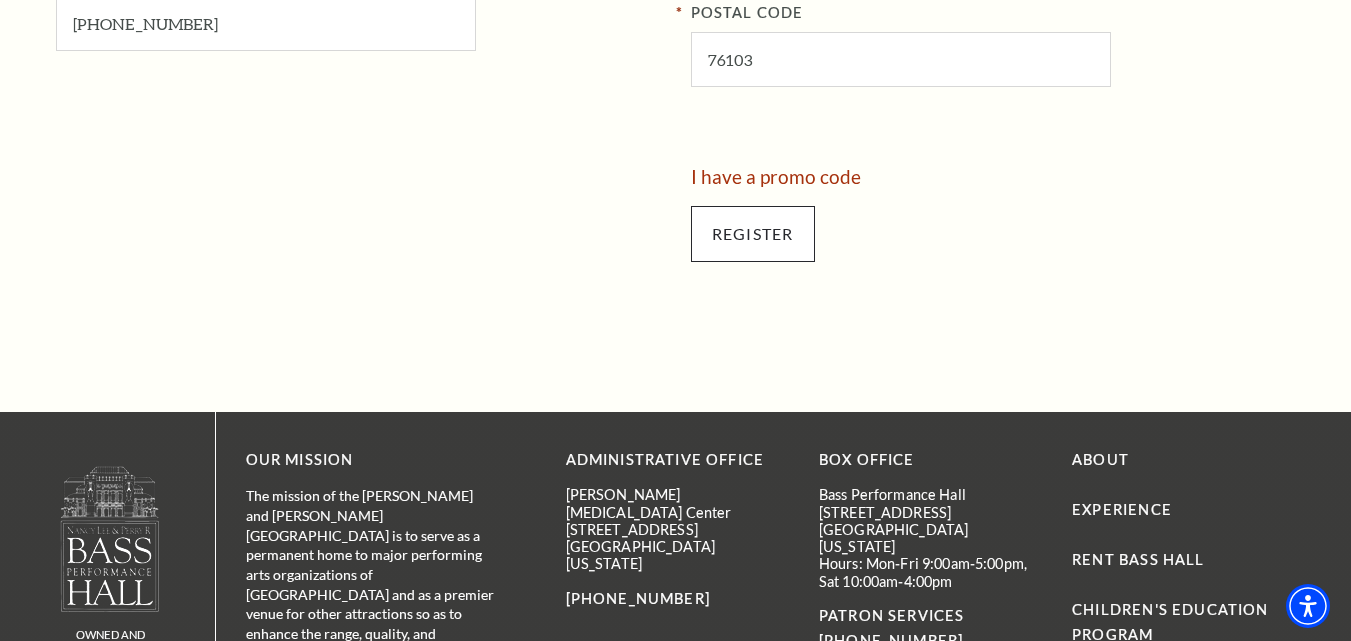 type on "5008 Kemble St" 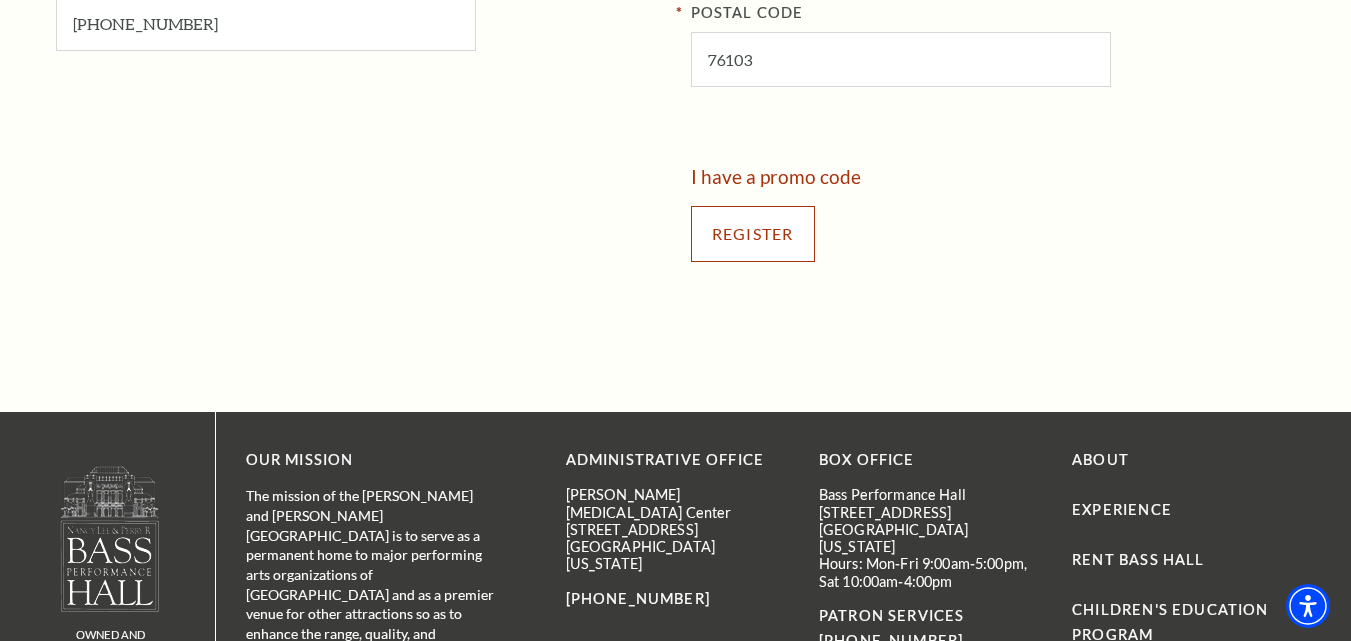 click on "Register" at bounding box center [753, 234] 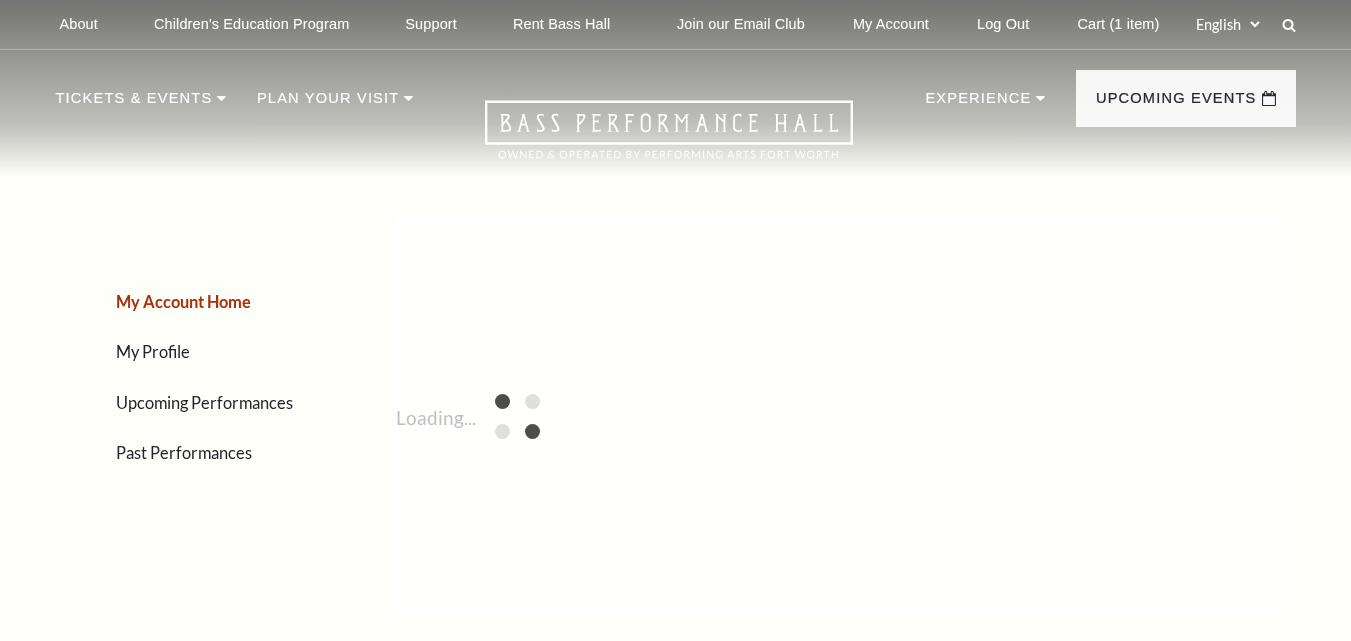 scroll, scrollTop: 0, scrollLeft: 0, axis: both 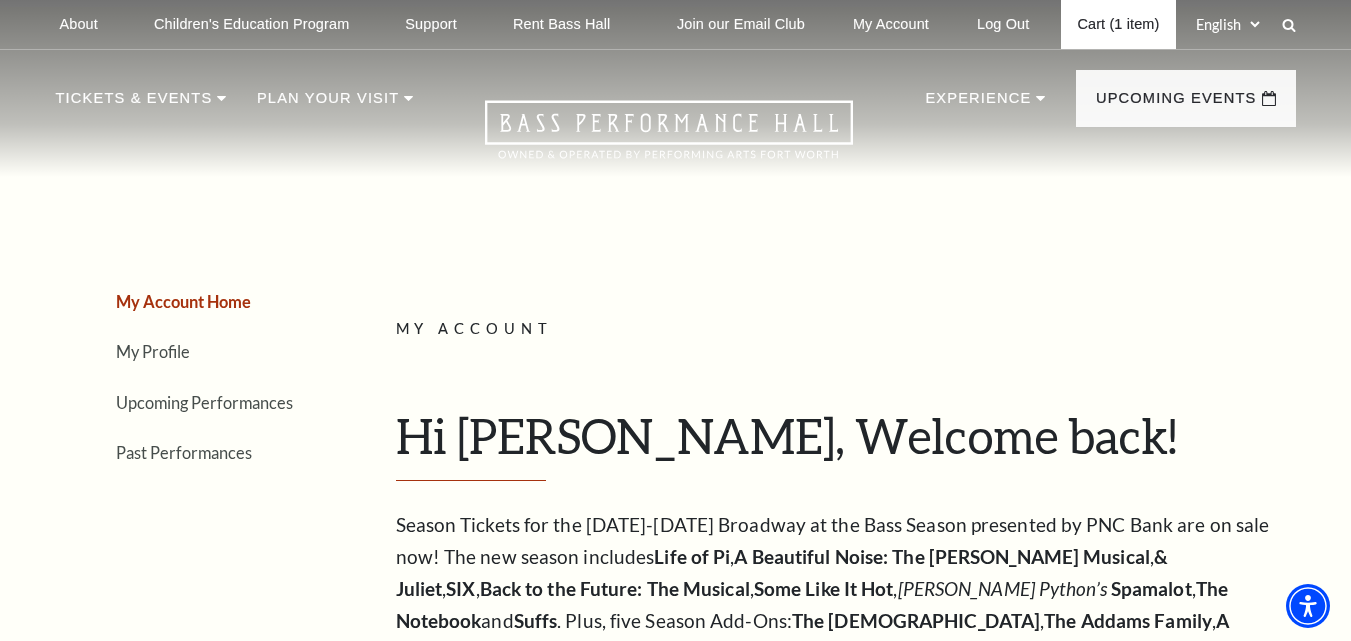 click on "Cart (1 item)" at bounding box center (1118, 24) 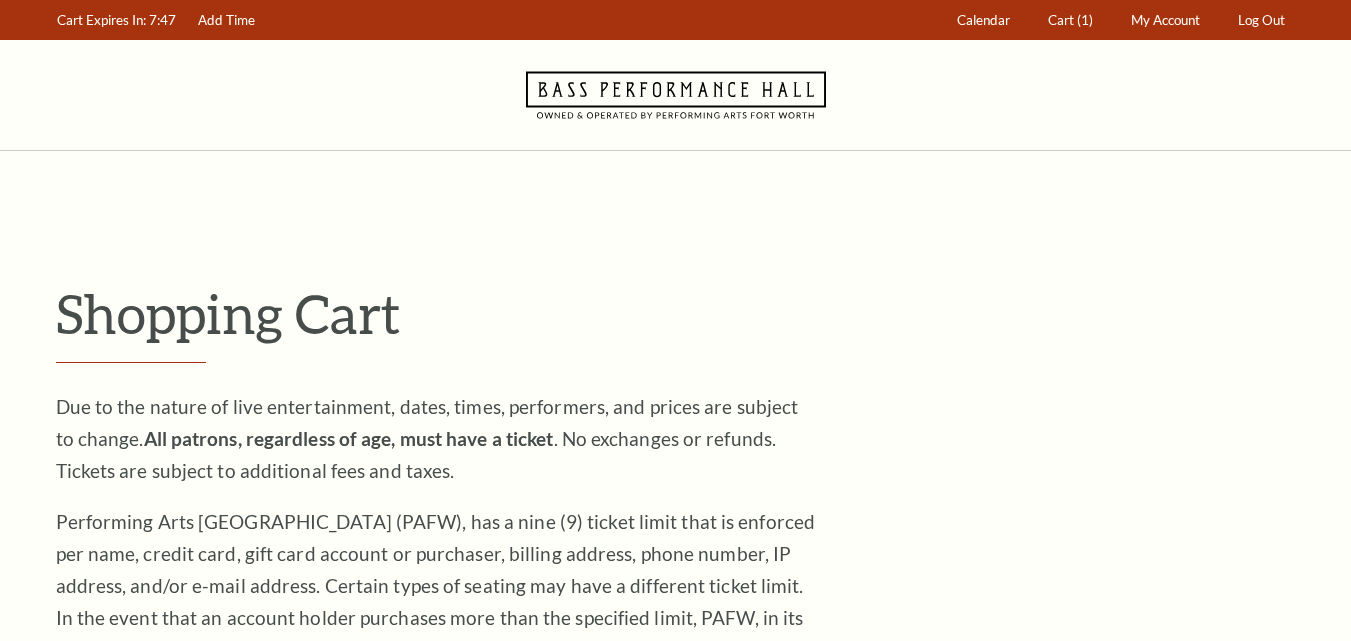 scroll, scrollTop: 0, scrollLeft: 0, axis: both 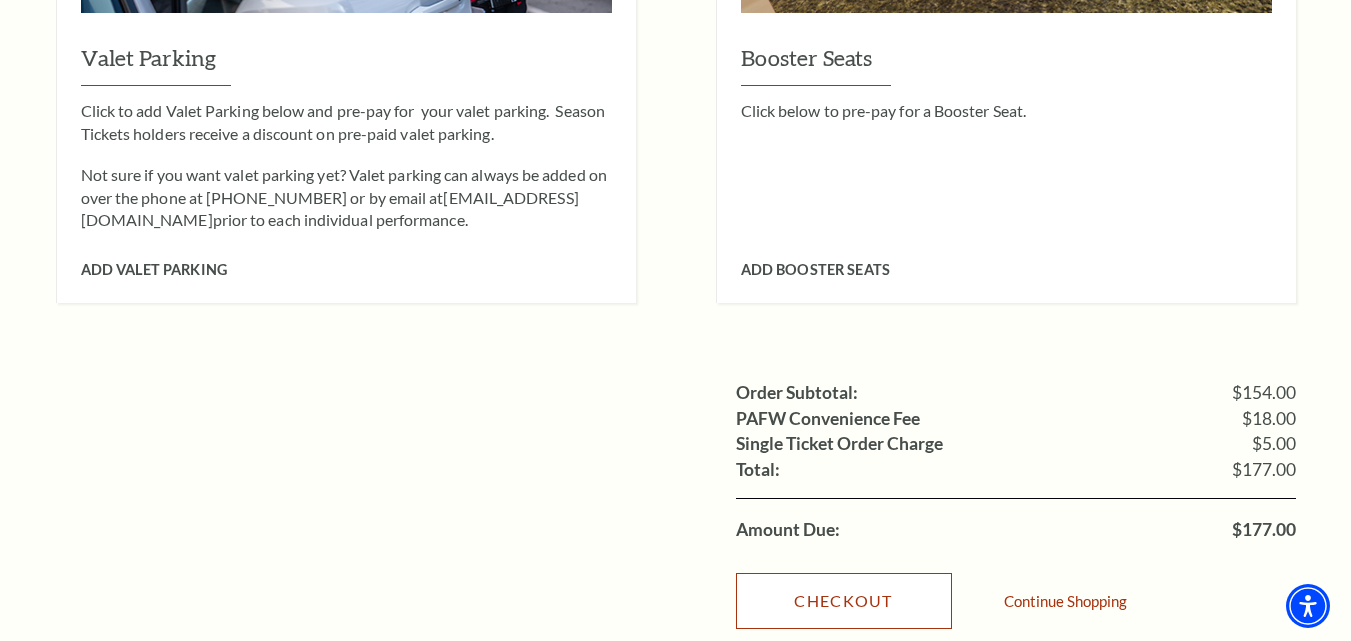 click on "Checkout" at bounding box center [844, 601] 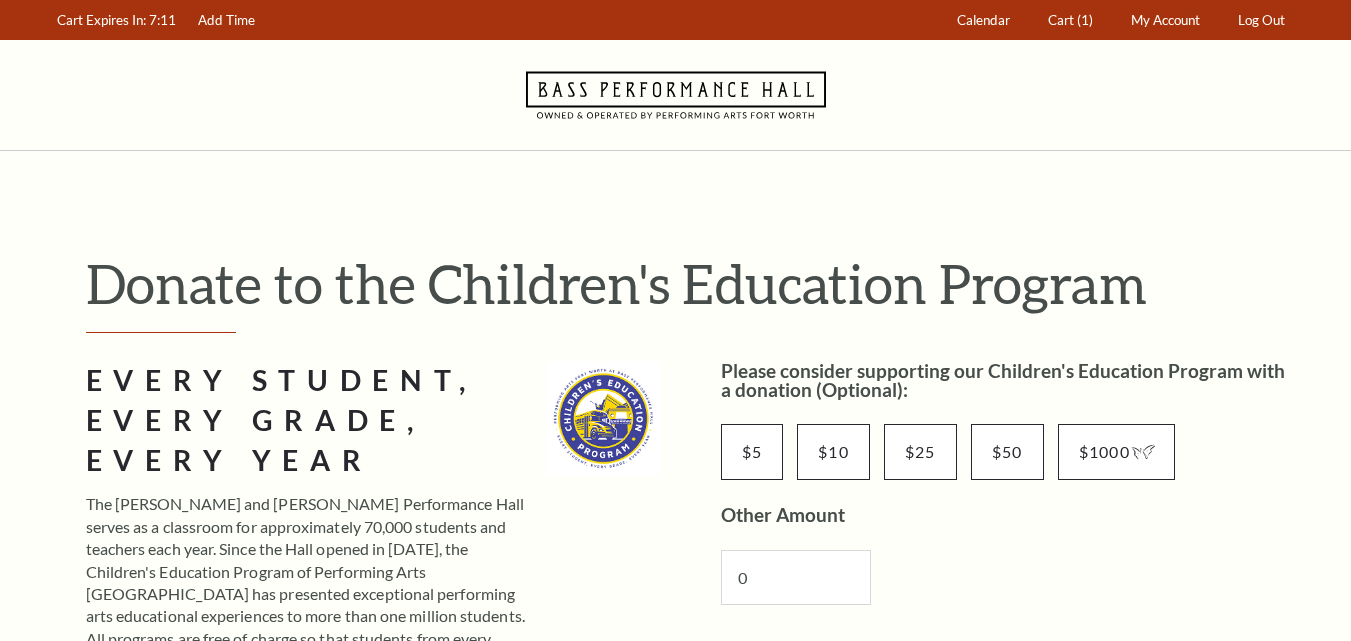 scroll, scrollTop: 0, scrollLeft: 0, axis: both 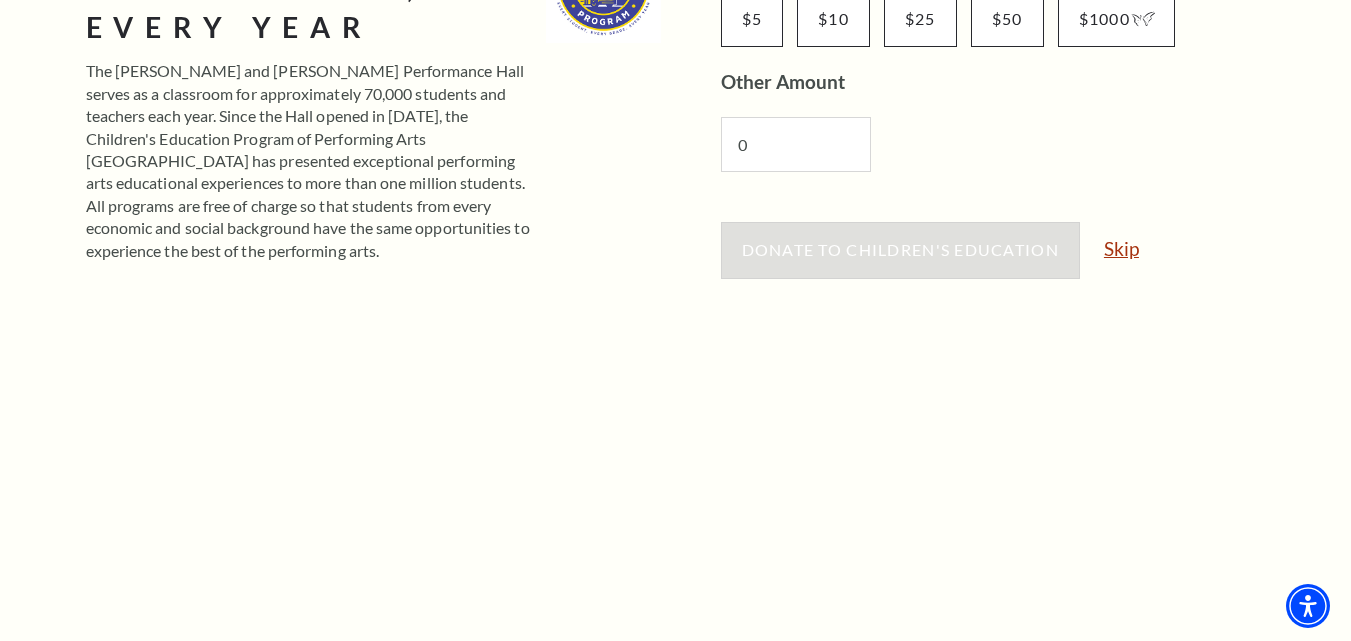 click on "Skip" at bounding box center [1121, 248] 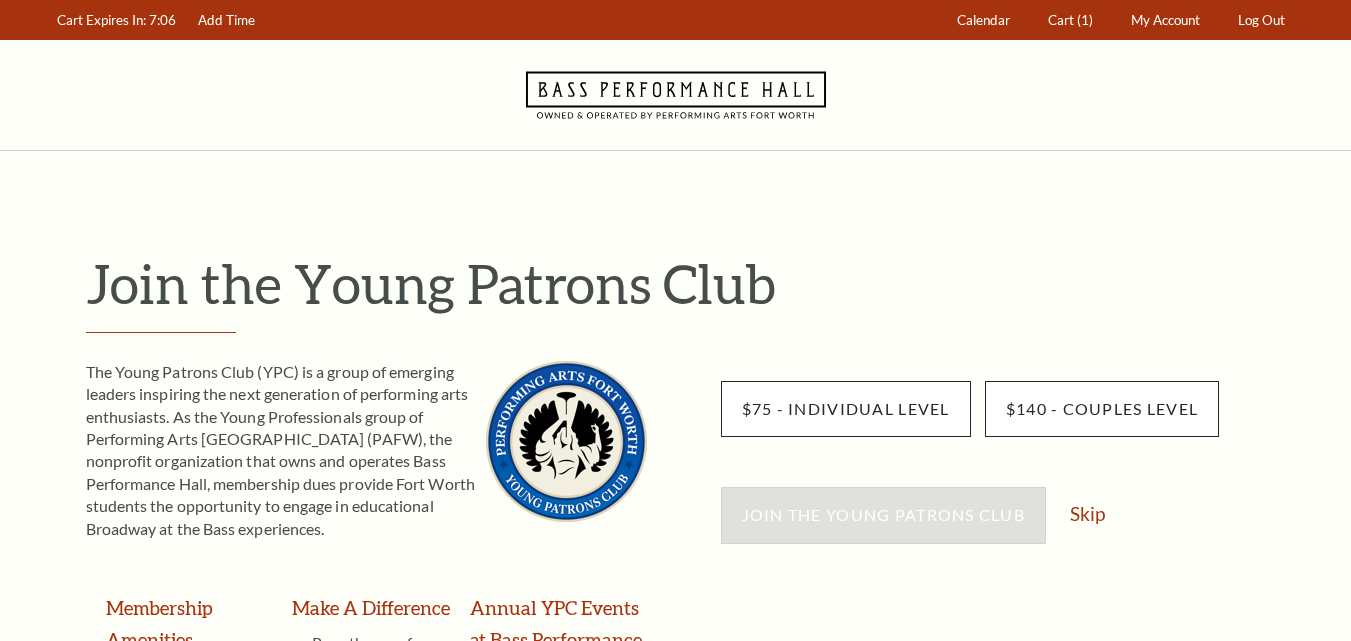 scroll, scrollTop: 0, scrollLeft: 0, axis: both 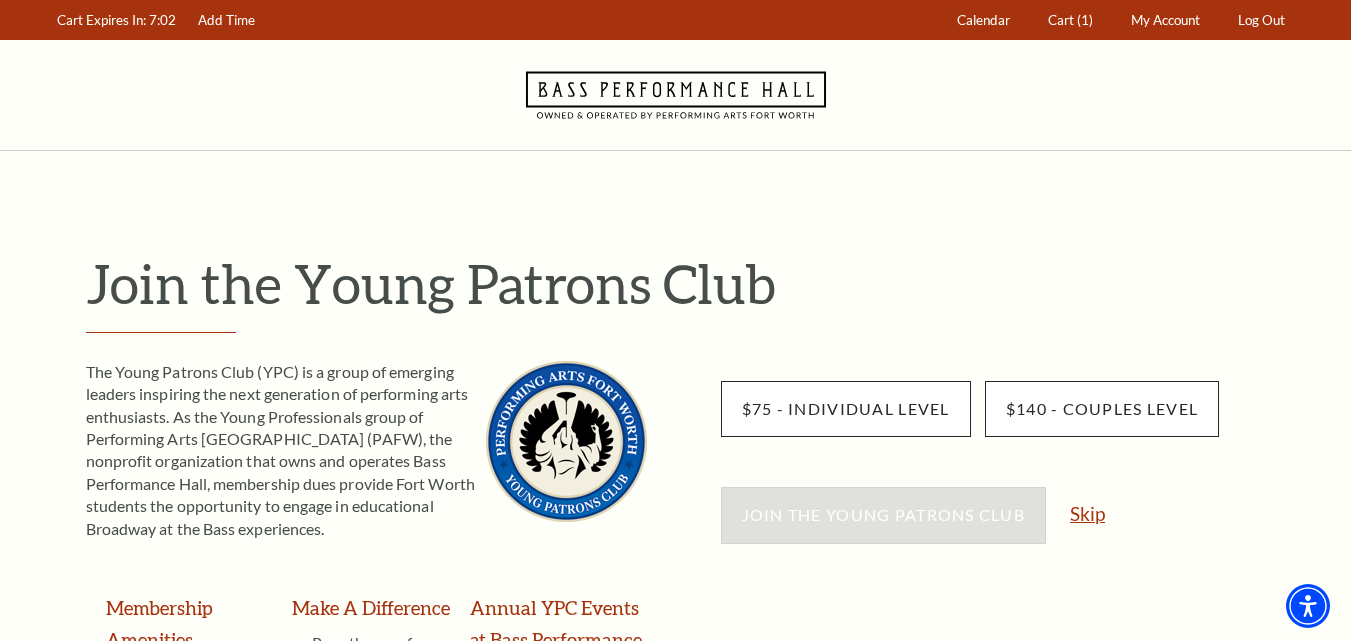 click on "Skip" at bounding box center (1087, 513) 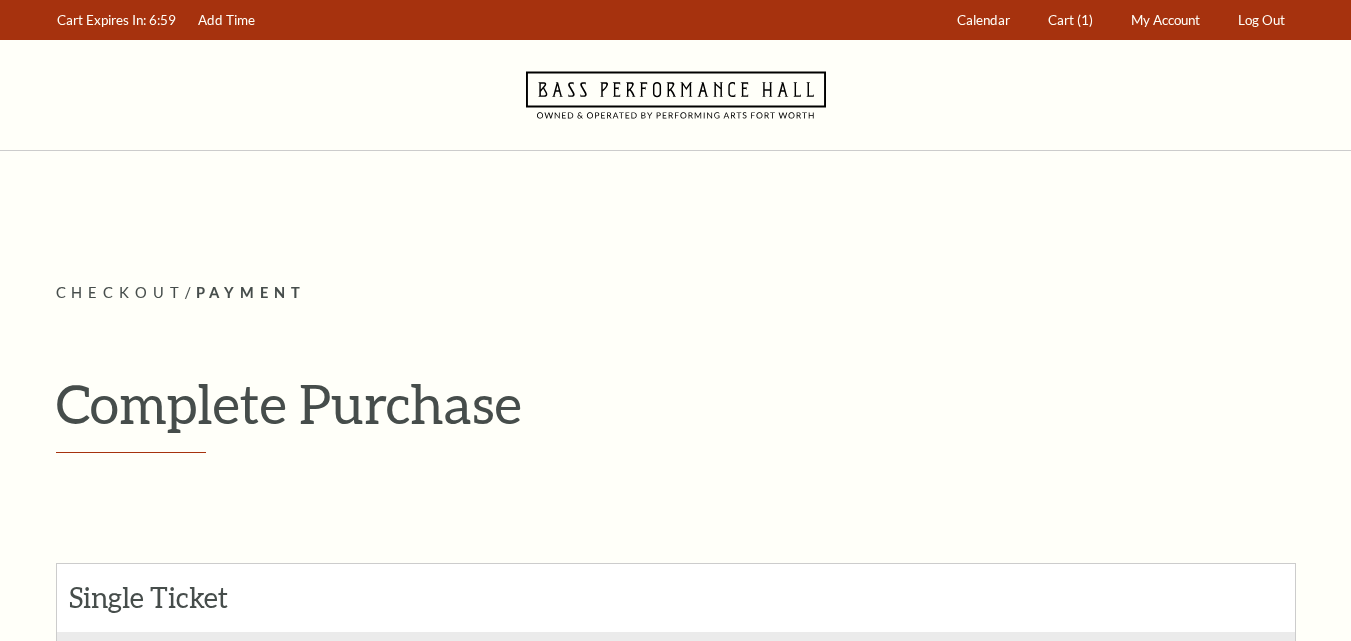 scroll, scrollTop: 0, scrollLeft: 0, axis: both 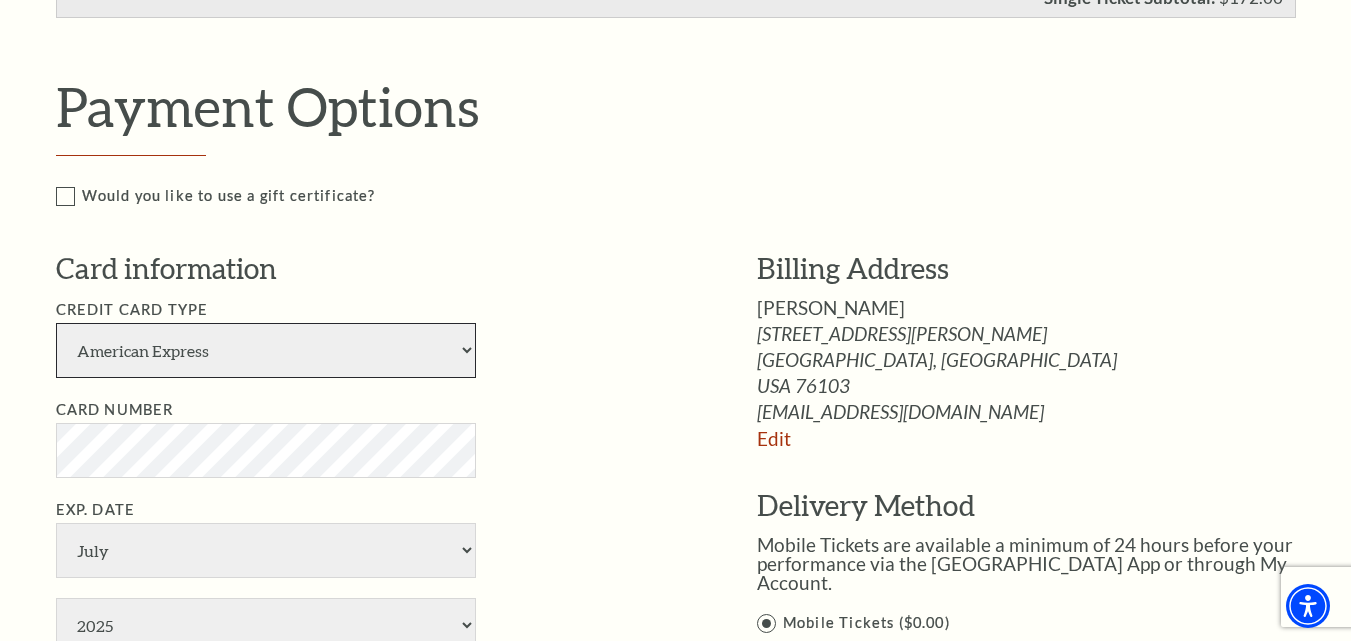 click on "American Express
Visa
Master Card
Discover" at bounding box center (266, 350) 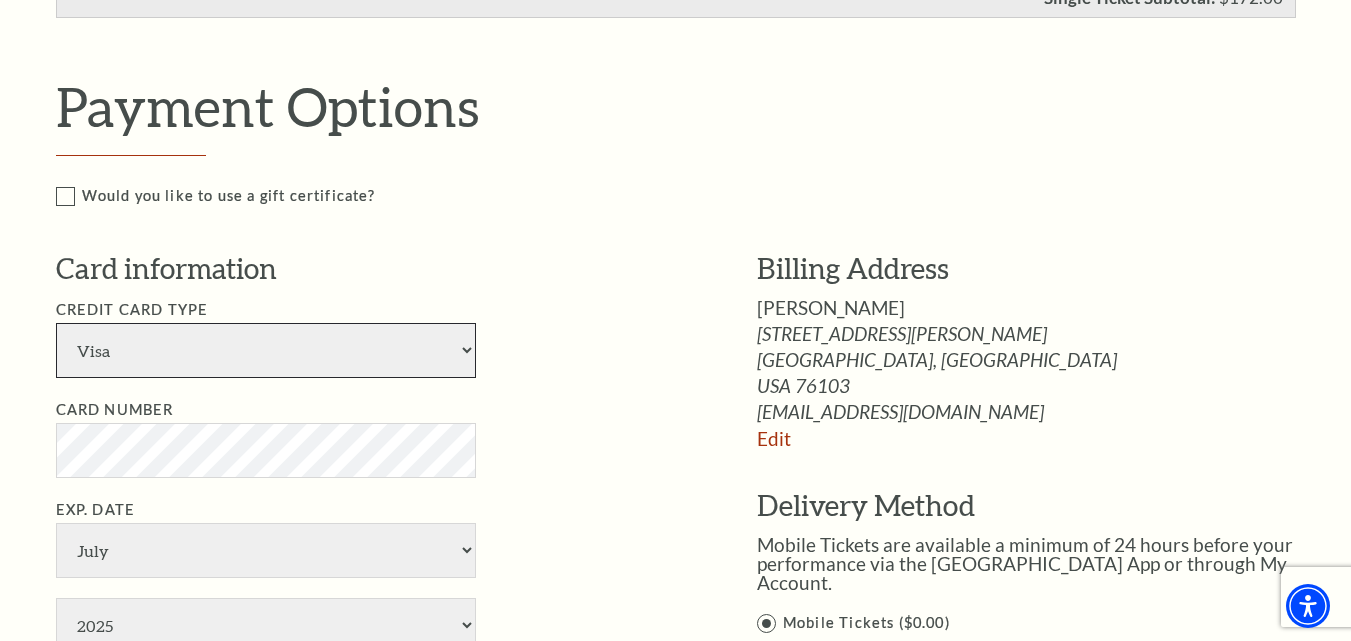 click on "American Express
Visa
Master Card
Discover" at bounding box center [266, 350] 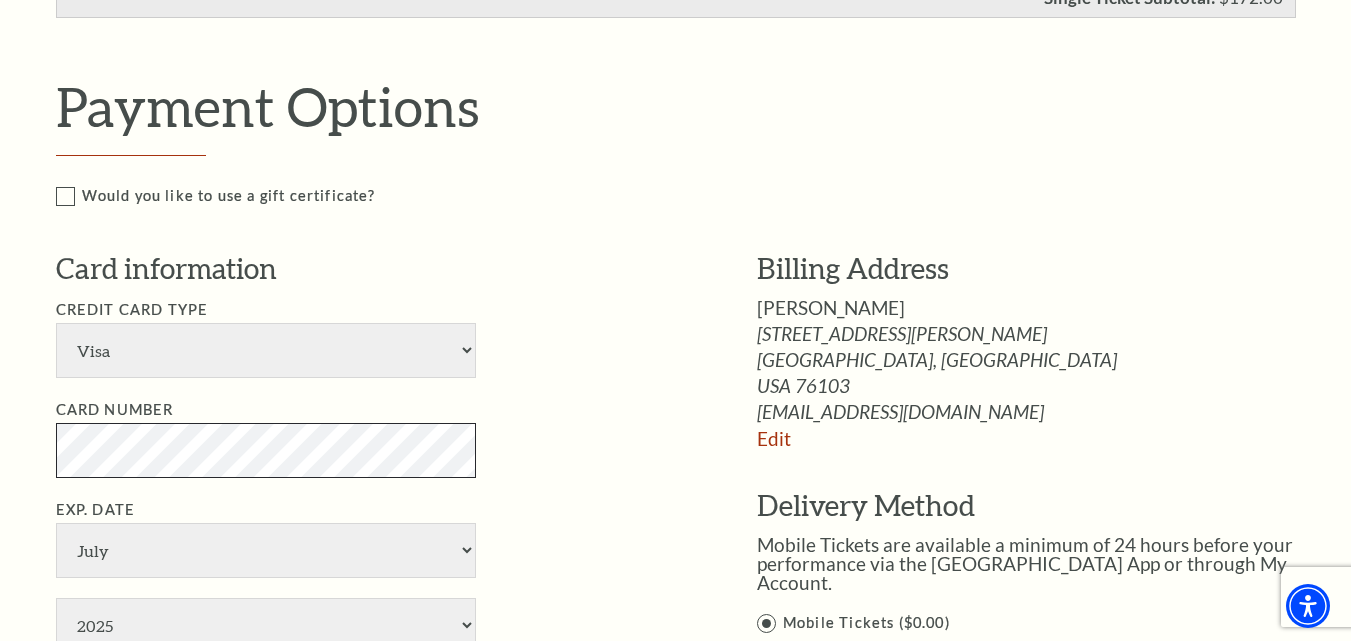 scroll, scrollTop: 1300, scrollLeft: 0, axis: vertical 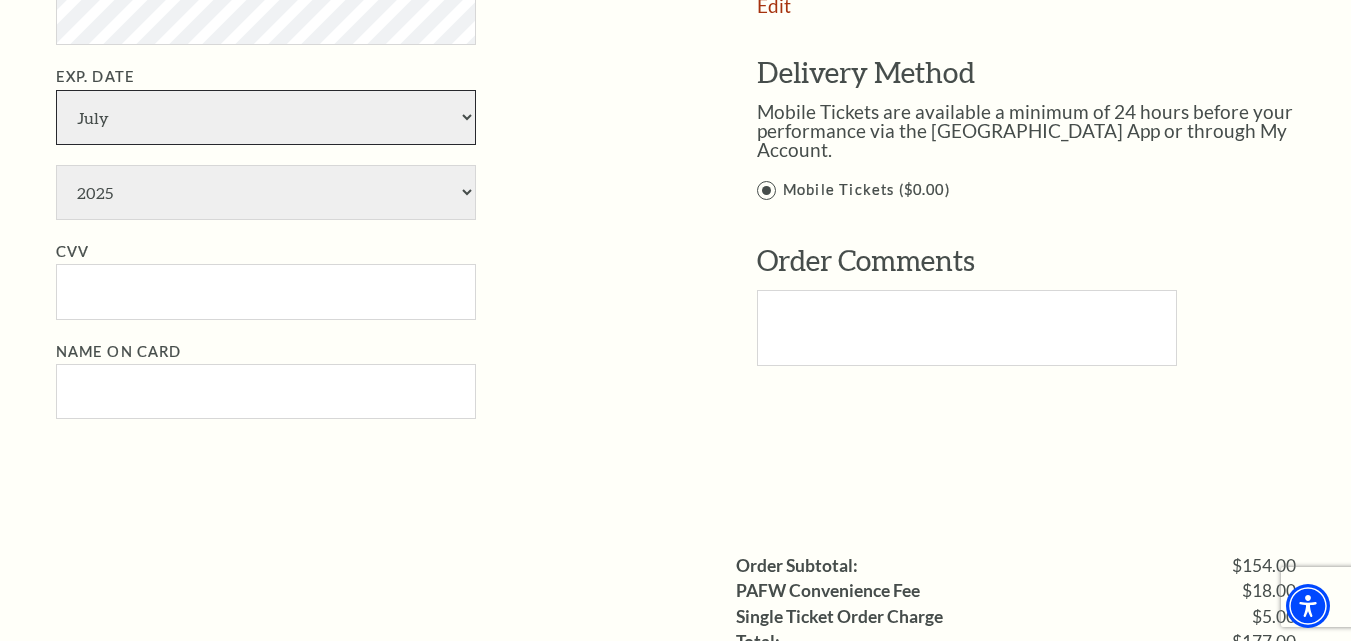 click on "January
February
March
April
May
June
July
August
September
October
November
December" at bounding box center [266, 117] 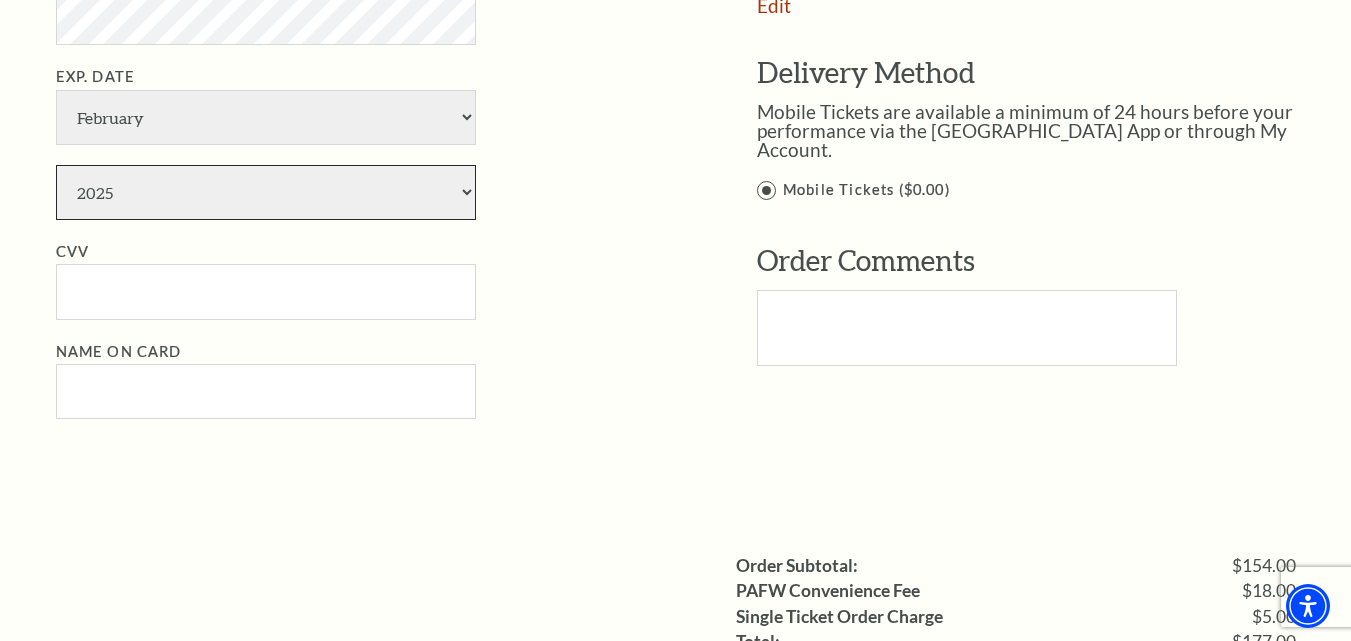 click on "2025
2026
2027
2028
2029
2030
2031
2032
2033
2034" at bounding box center [266, 192] 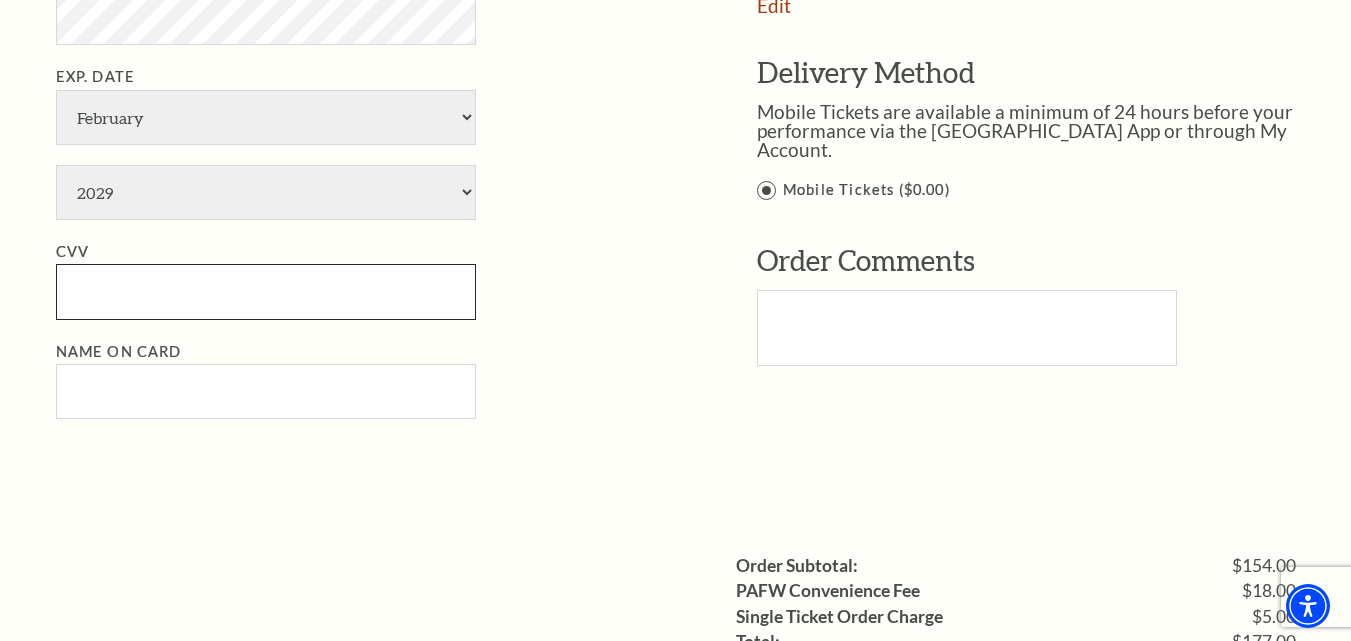 click on "CVV" at bounding box center (266, 291) 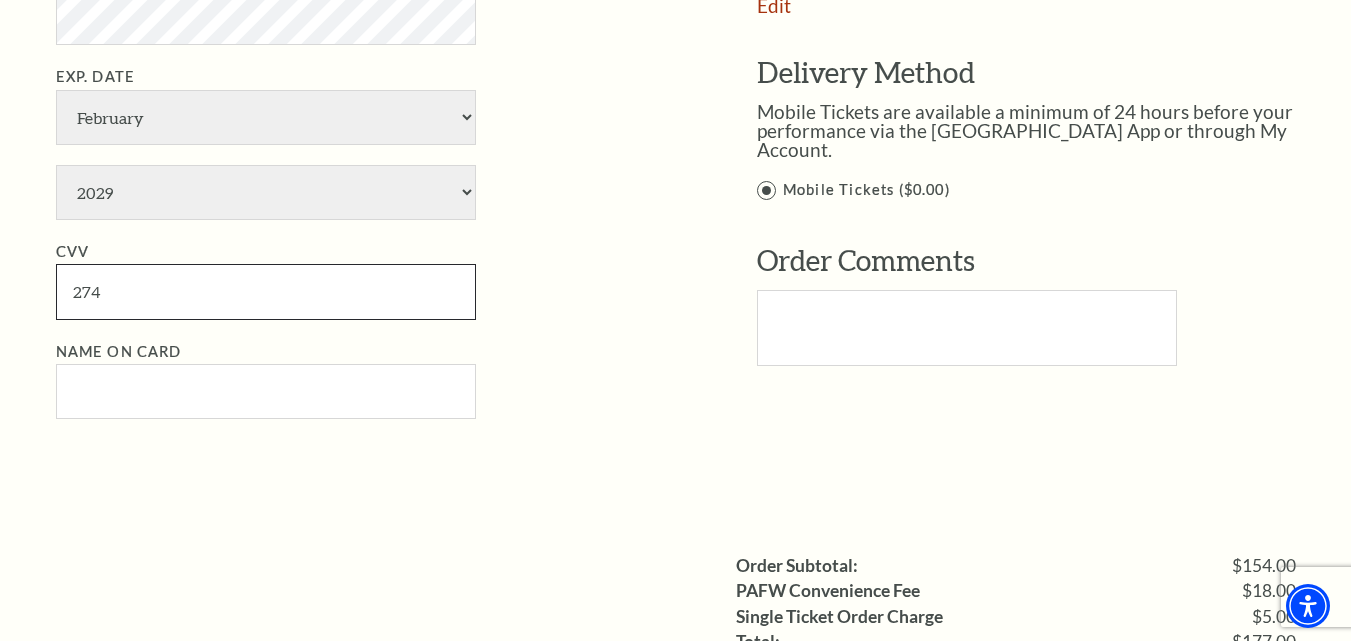type on "274" 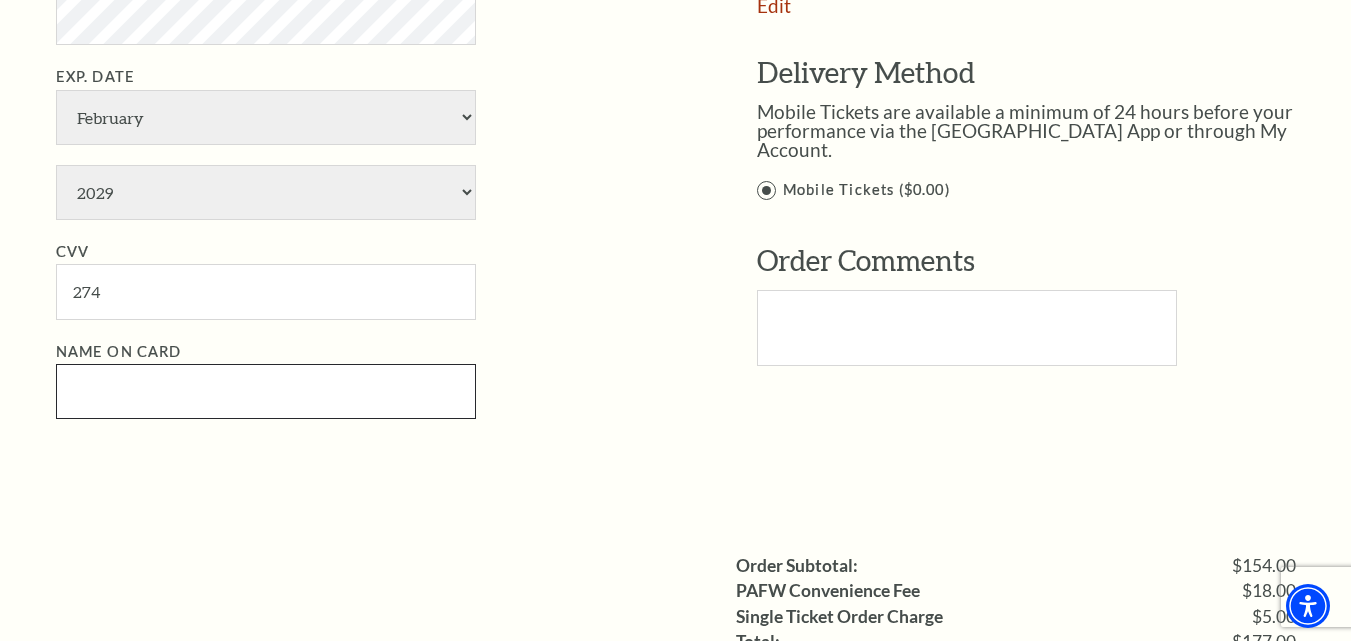 click on "Name on Card" at bounding box center (266, 391) 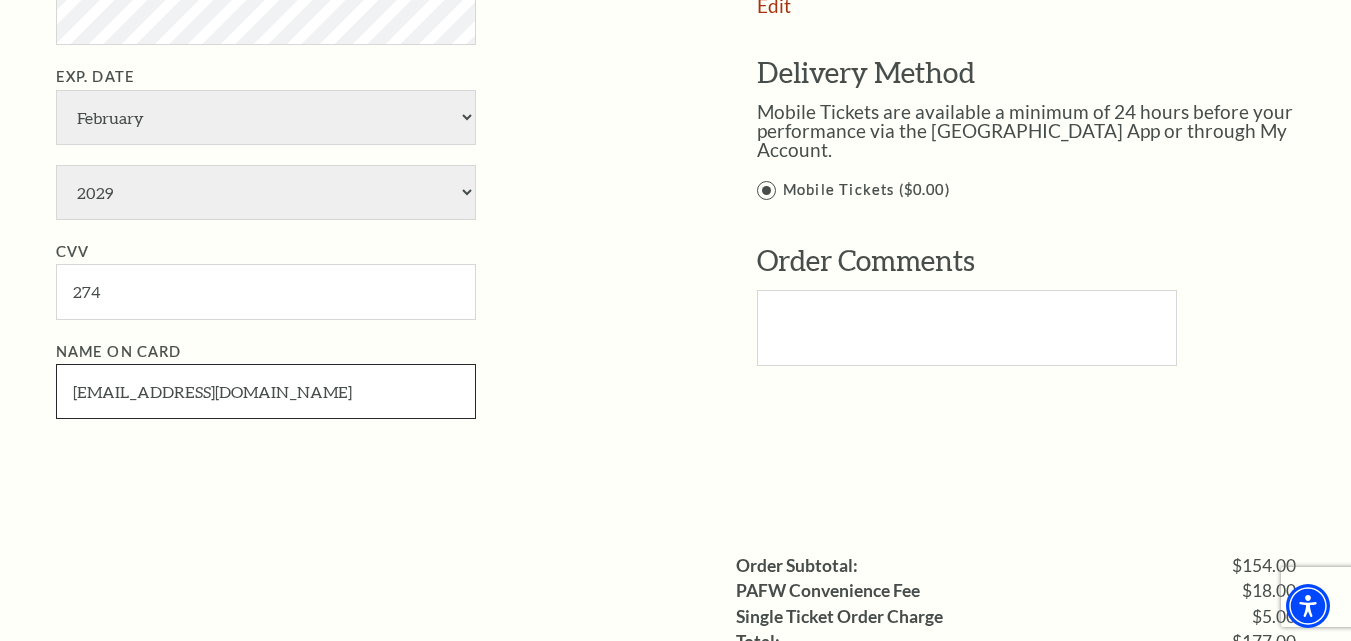 drag, startPoint x: 182, startPoint y: 393, endPoint x: 361, endPoint y: 397, distance: 179.0447 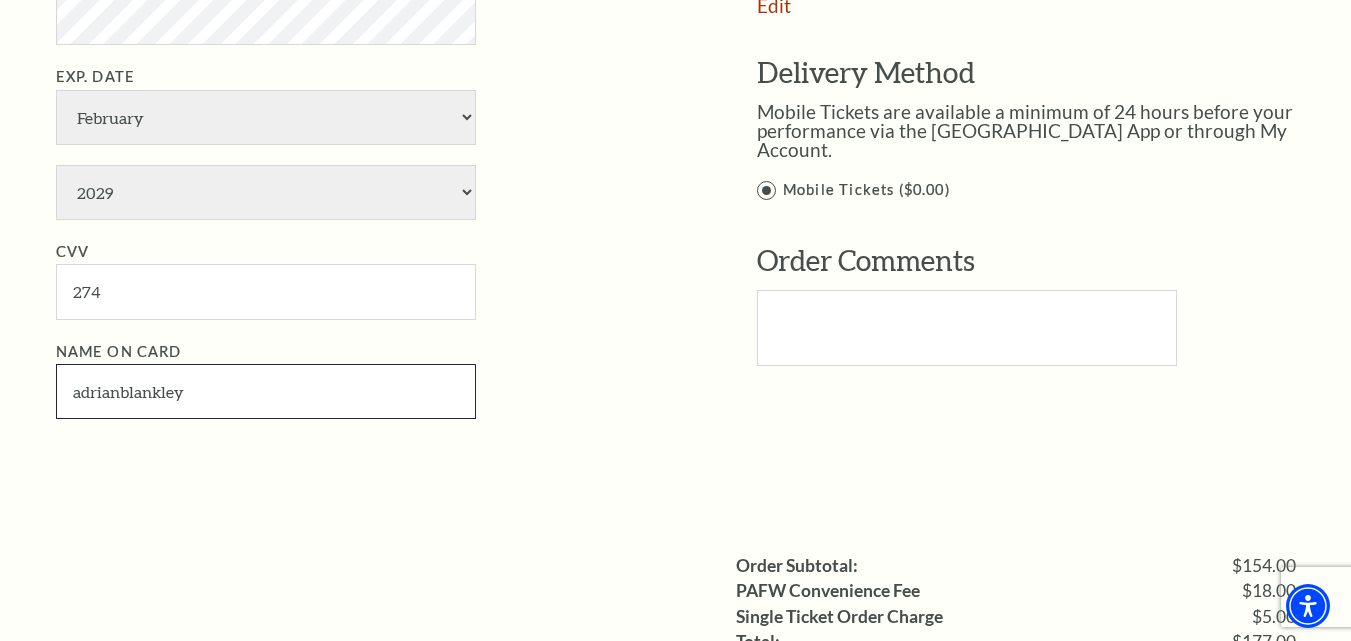 click on "adrianblankley" at bounding box center [266, 391] 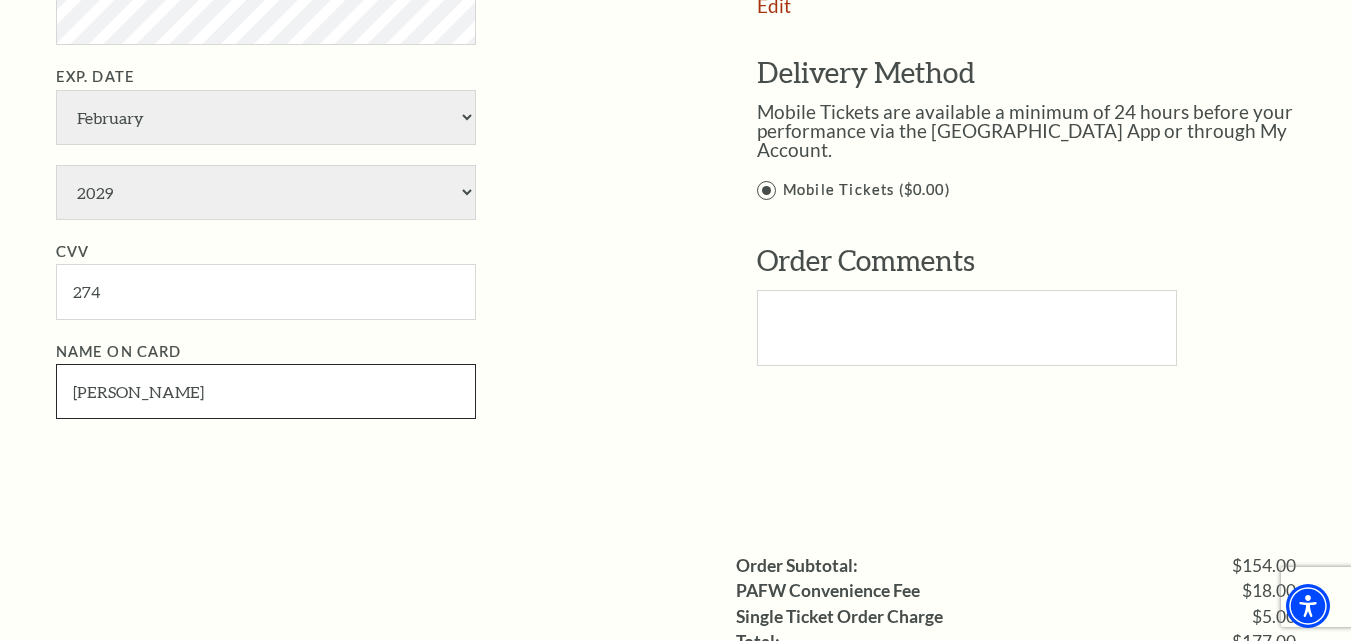 scroll, scrollTop: 1733, scrollLeft: 0, axis: vertical 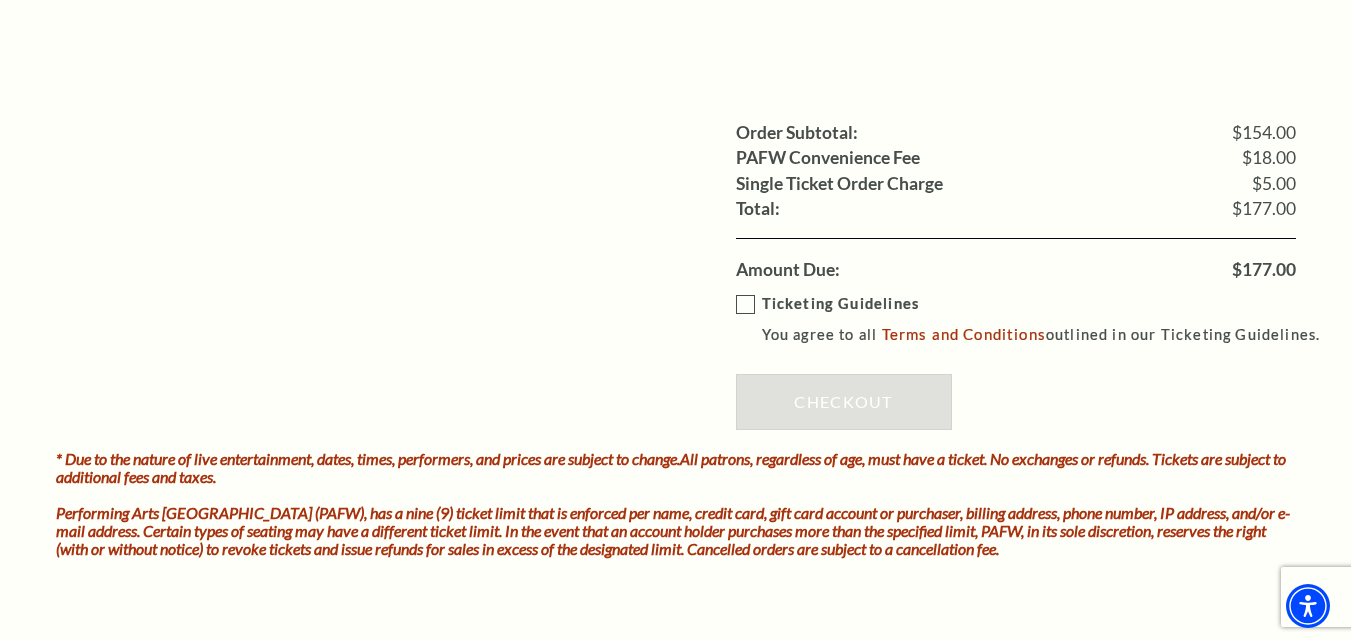 type on "adrian blankley" 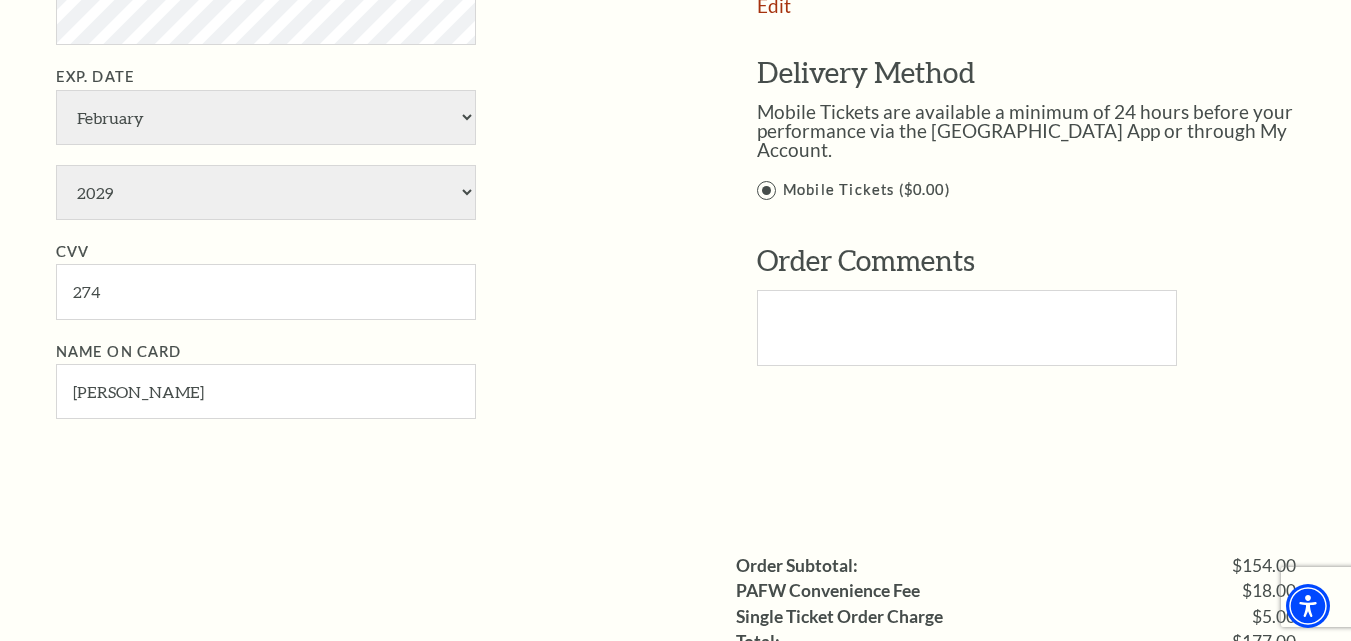scroll, scrollTop: 1733, scrollLeft: 0, axis: vertical 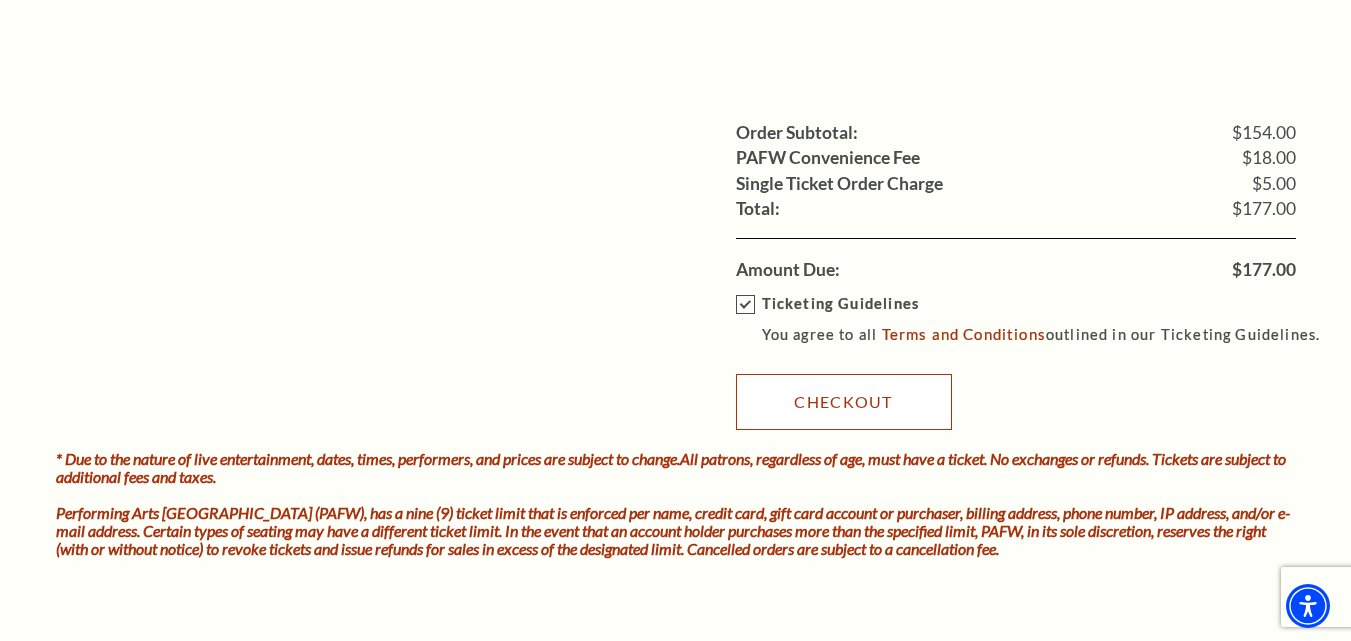 click on "Checkout" at bounding box center (844, 402) 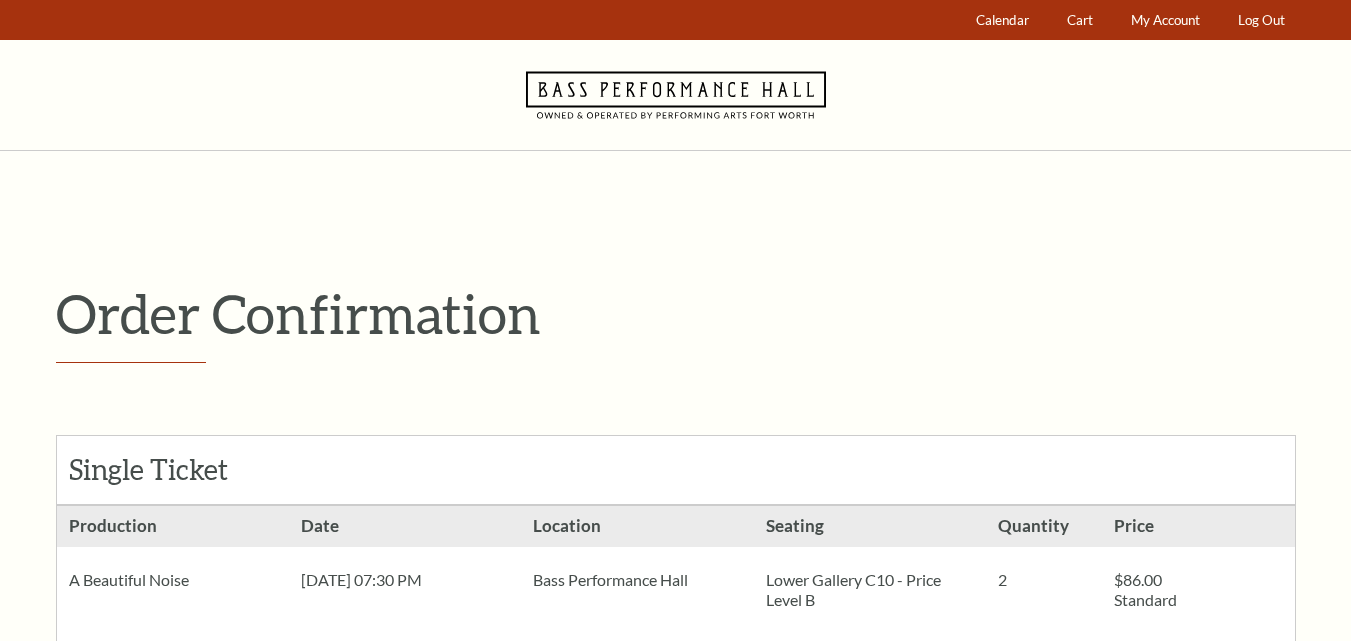 scroll, scrollTop: 0, scrollLeft: 0, axis: both 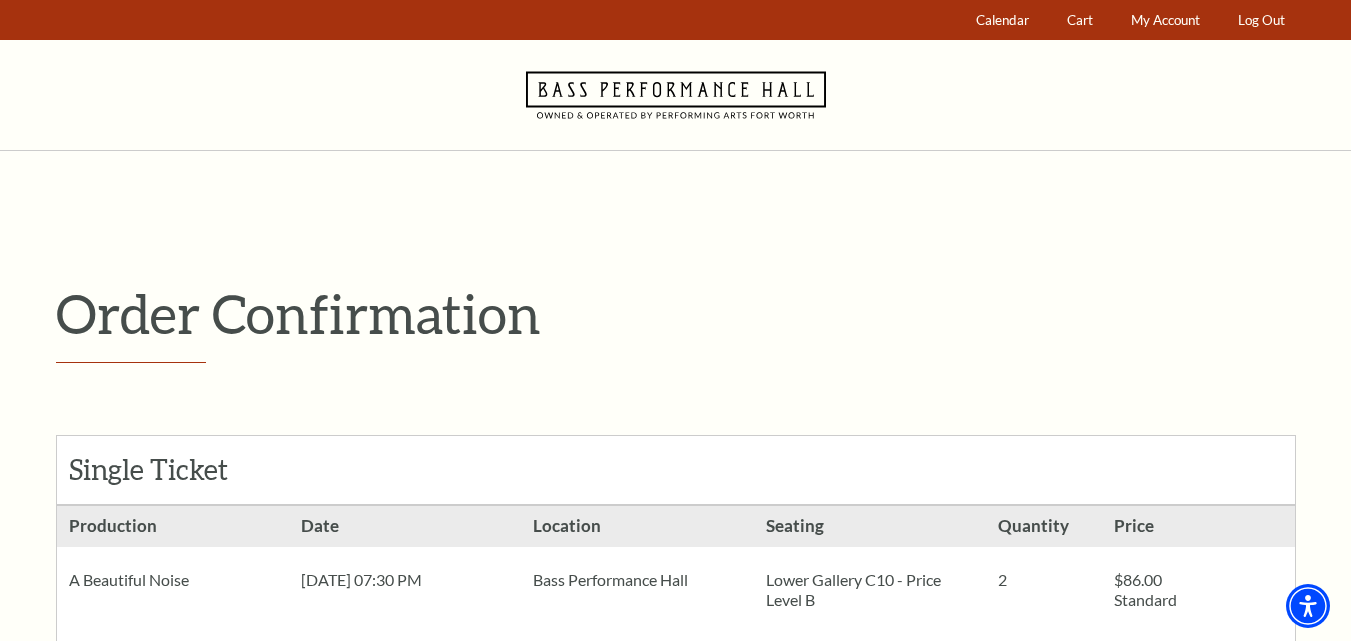 click on "Calendar
Cart
My Account
Log Out" at bounding box center [676, 20] 